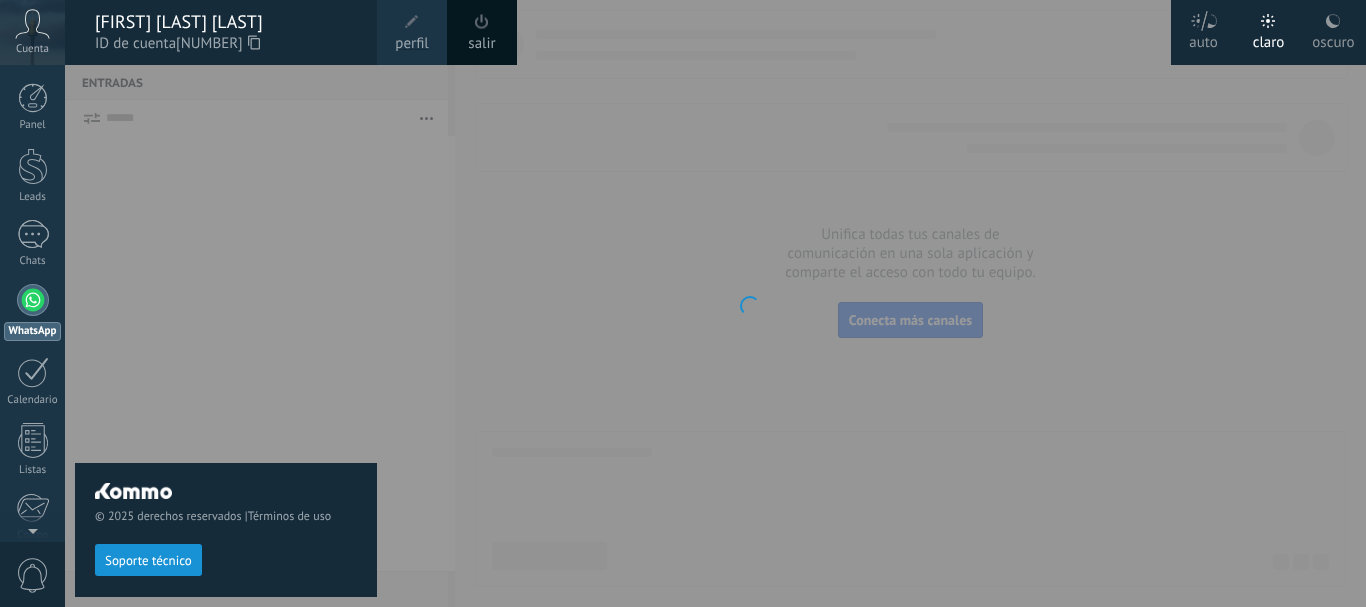 scroll, scrollTop: 0, scrollLeft: 0, axis: both 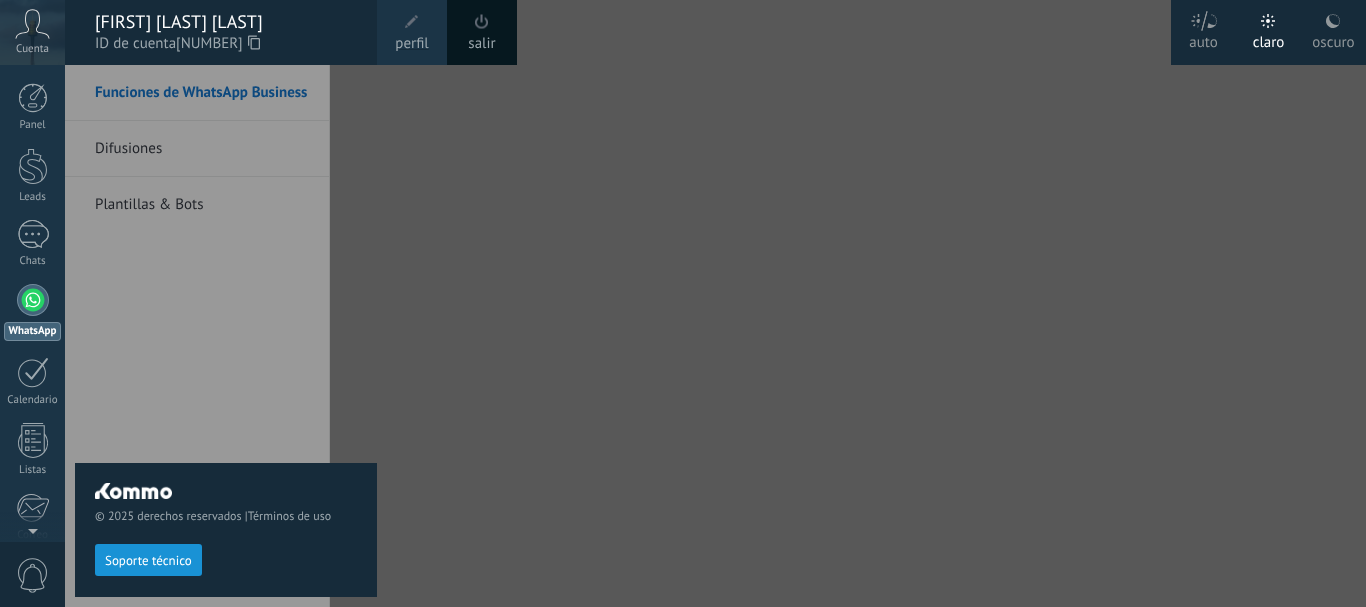 click at bounding box center [748, 303] 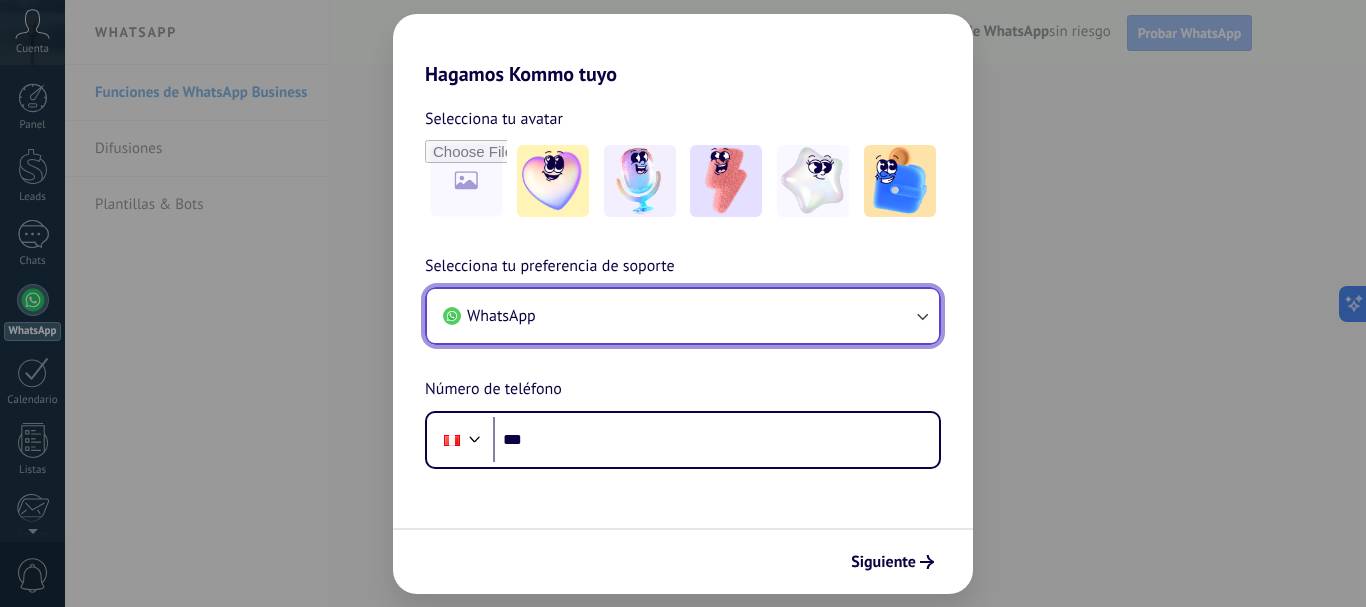 click on "WhatsApp" at bounding box center [683, 316] 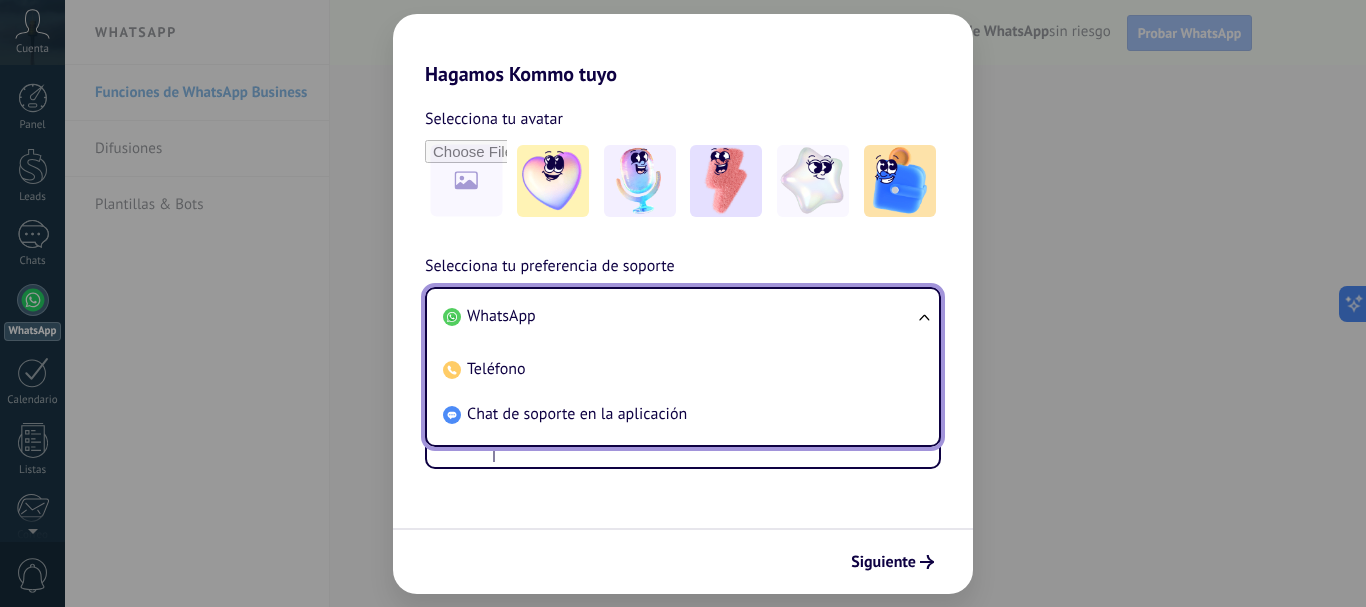 click on "WhatsApp" at bounding box center (679, 316) 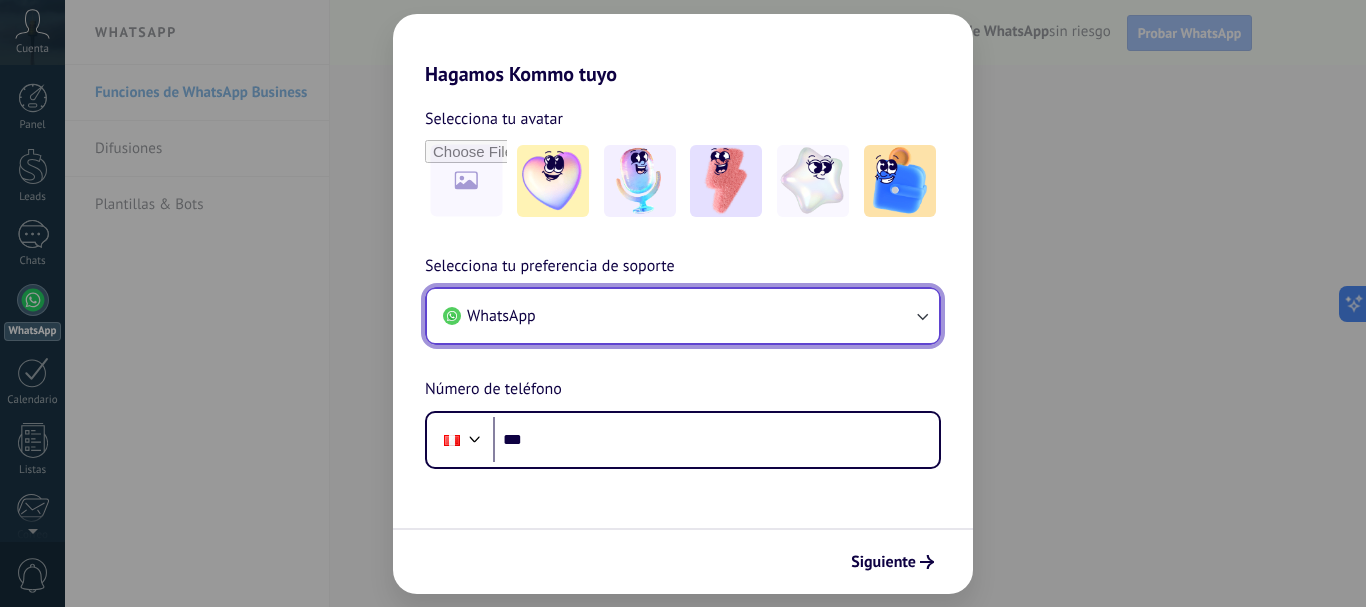 click on "WhatsApp" at bounding box center (683, 316) 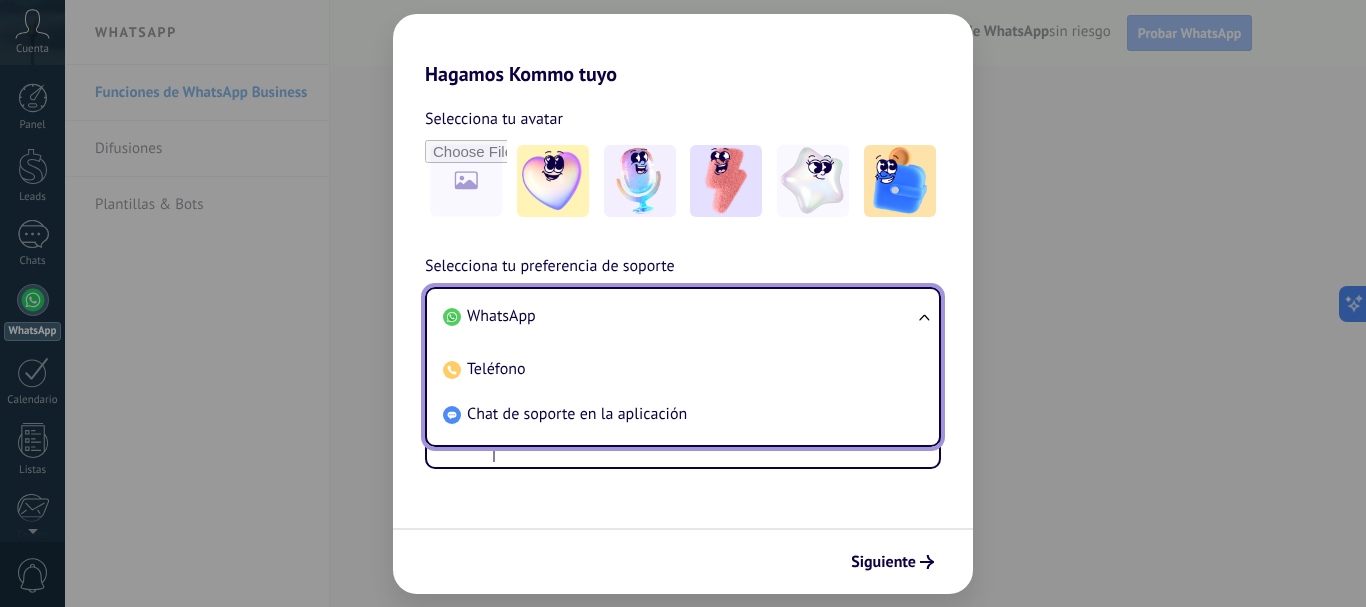 click on "WhatsApp" at bounding box center [679, 316] 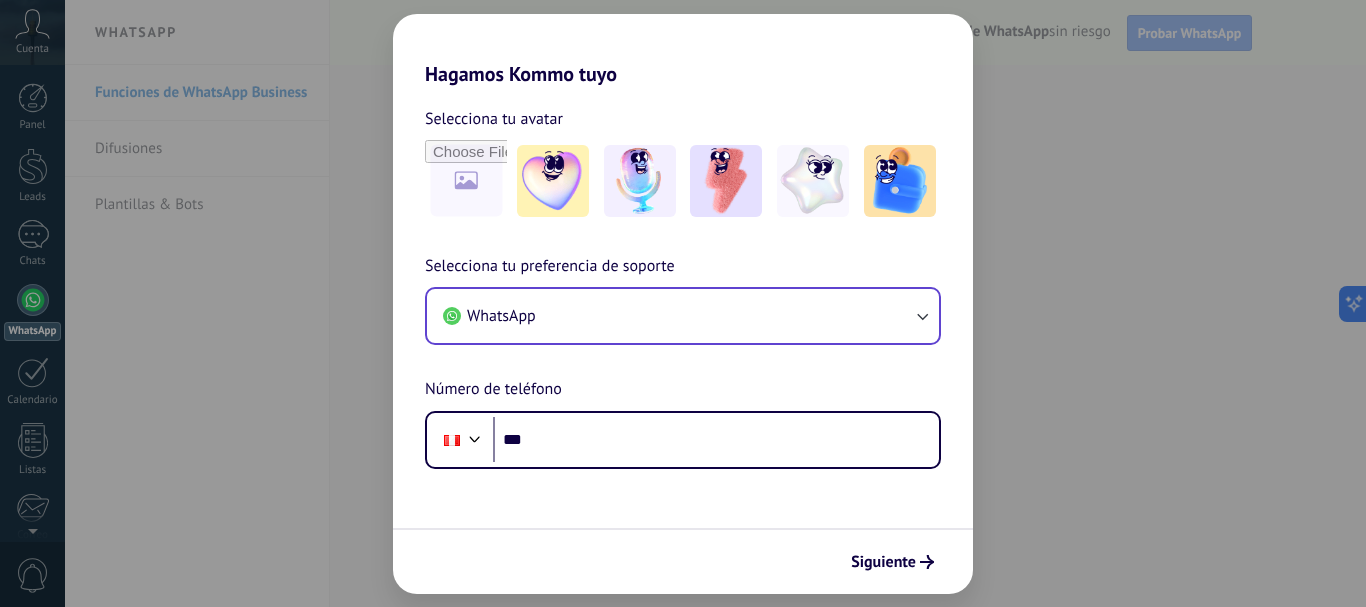 click on "Hagamos Kommo tuyo Selecciona tu avatar Selecciona tu preferencia de soporte WhatsApp Número de teléfono Phone *** Siguiente" at bounding box center [683, 303] 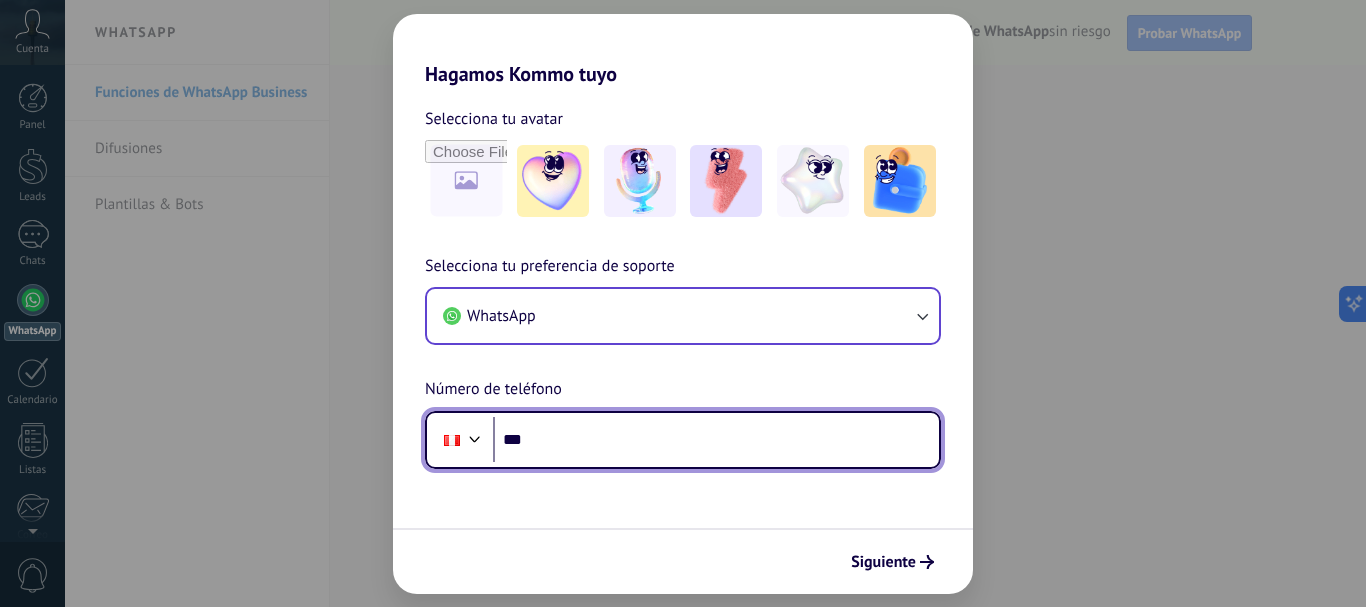 click on "***" at bounding box center (716, 440) 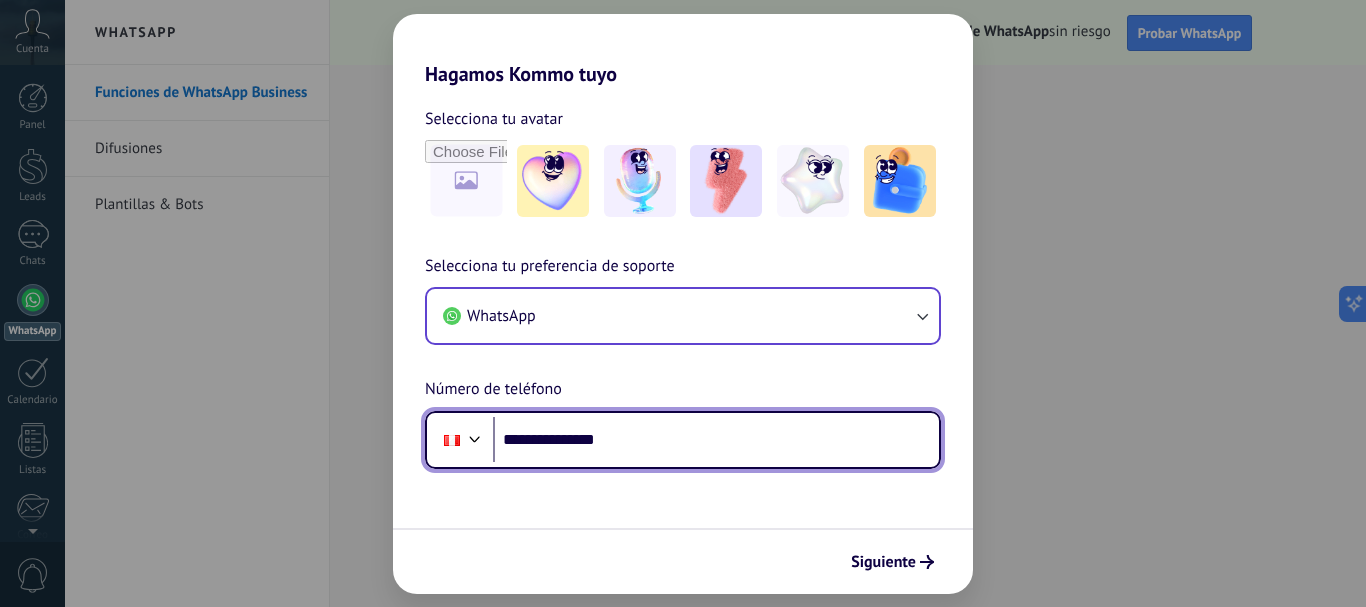 type on "**********" 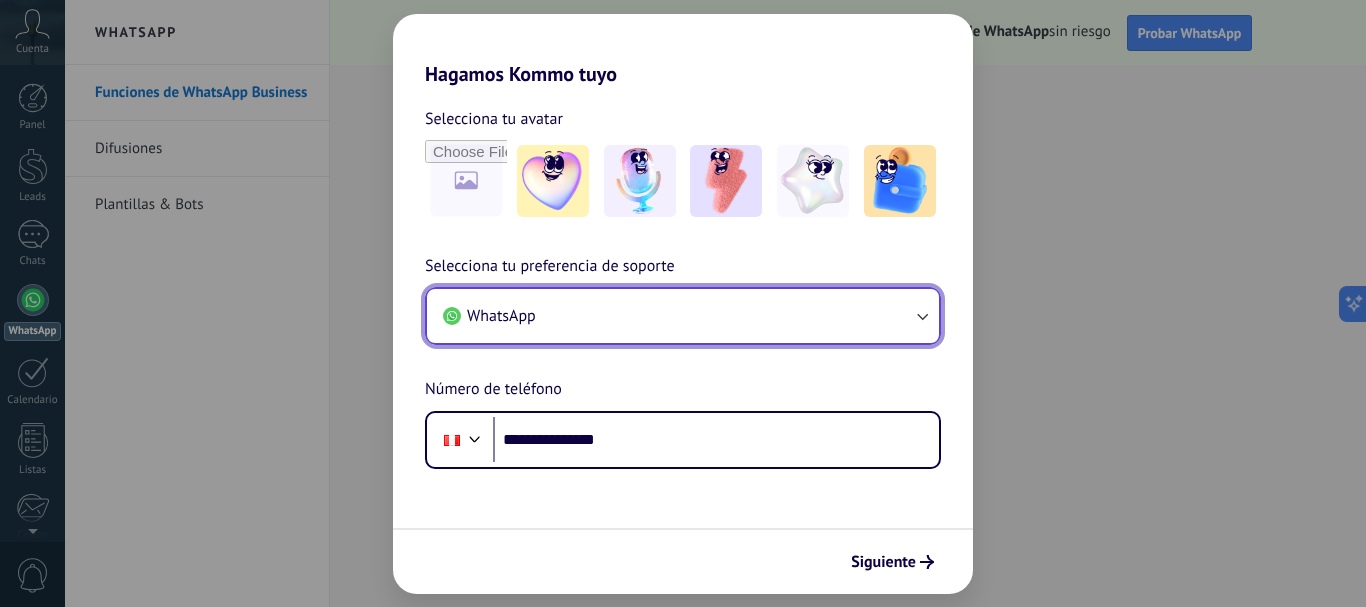 click on "WhatsApp" at bounding box center [683, 316] 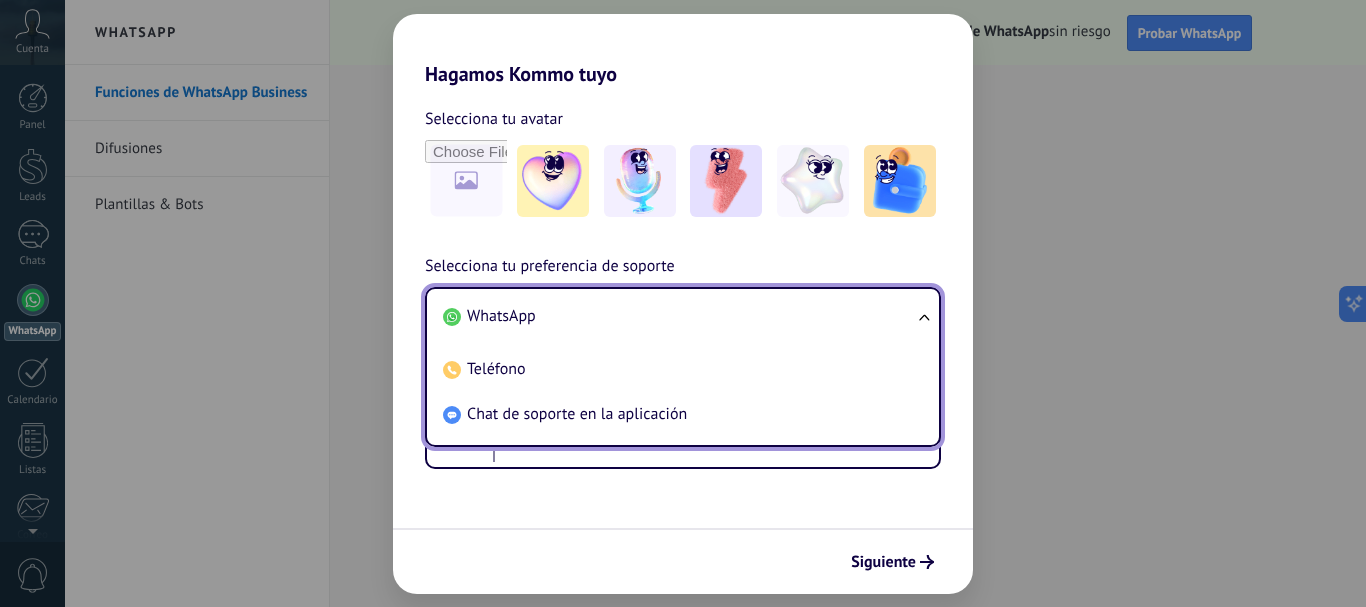 scroll, scrollTop: 0, scrollLeft: 0, axis: both 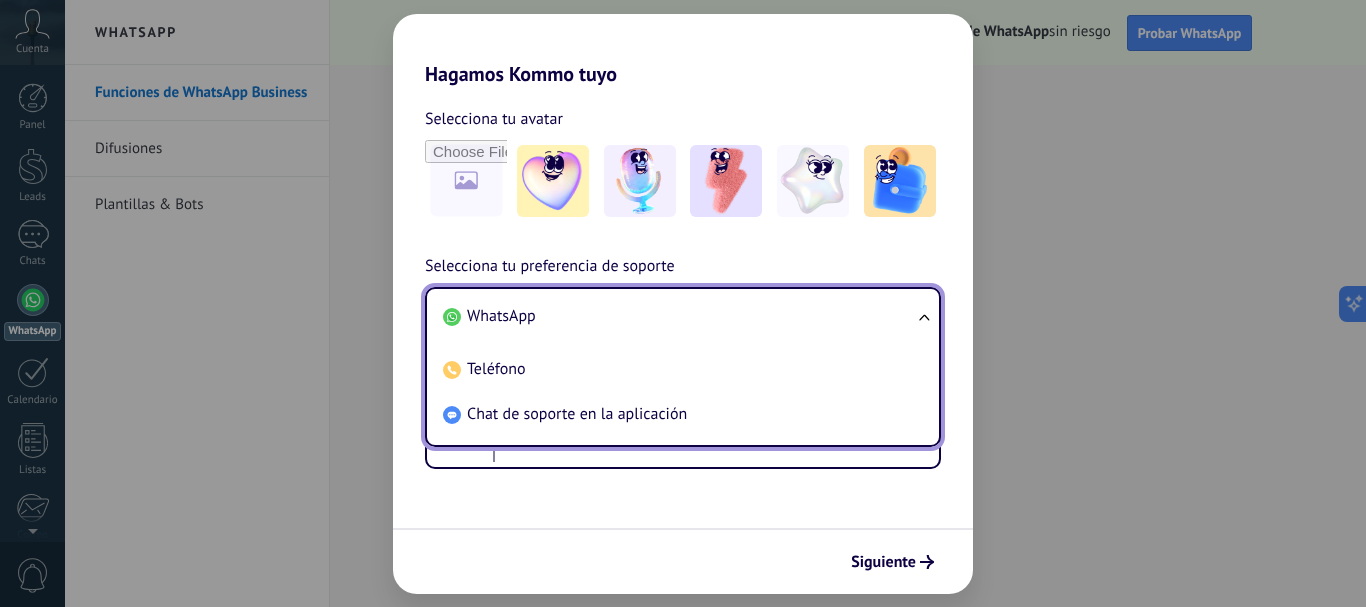 click on "WhatsApp" at bounding box center [679, 316] 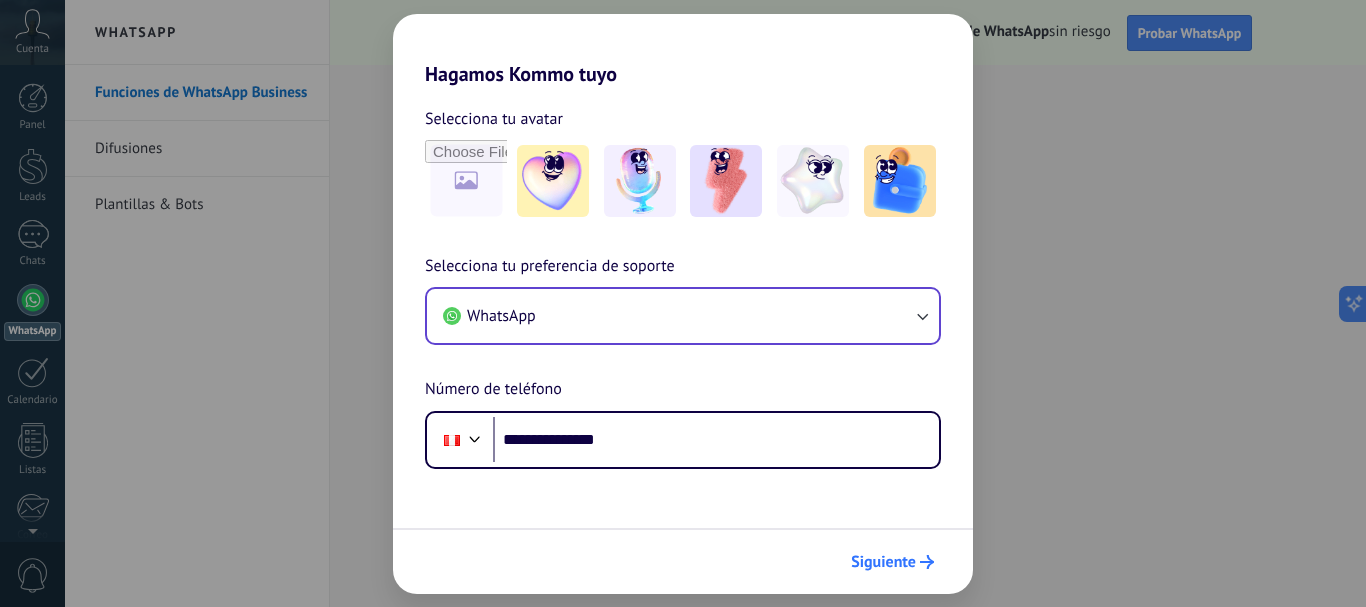 click on "Siguiente" at bounding box center [883, 562] 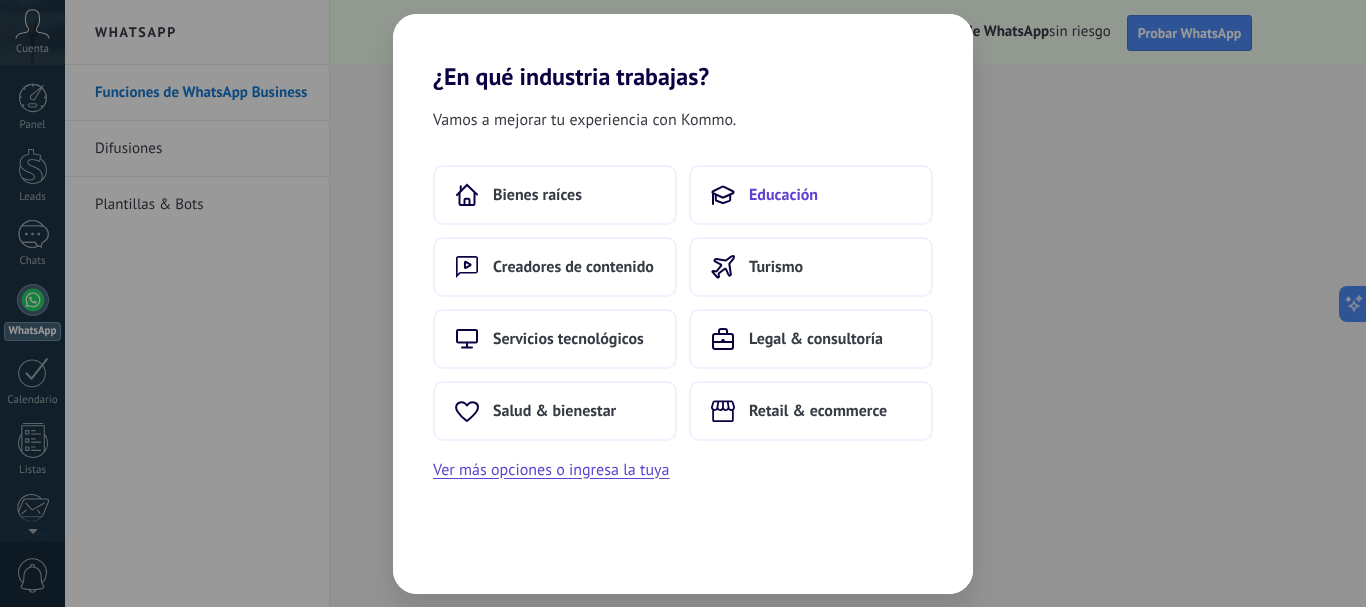 click on "Educación" at bounding box center (811, 195) 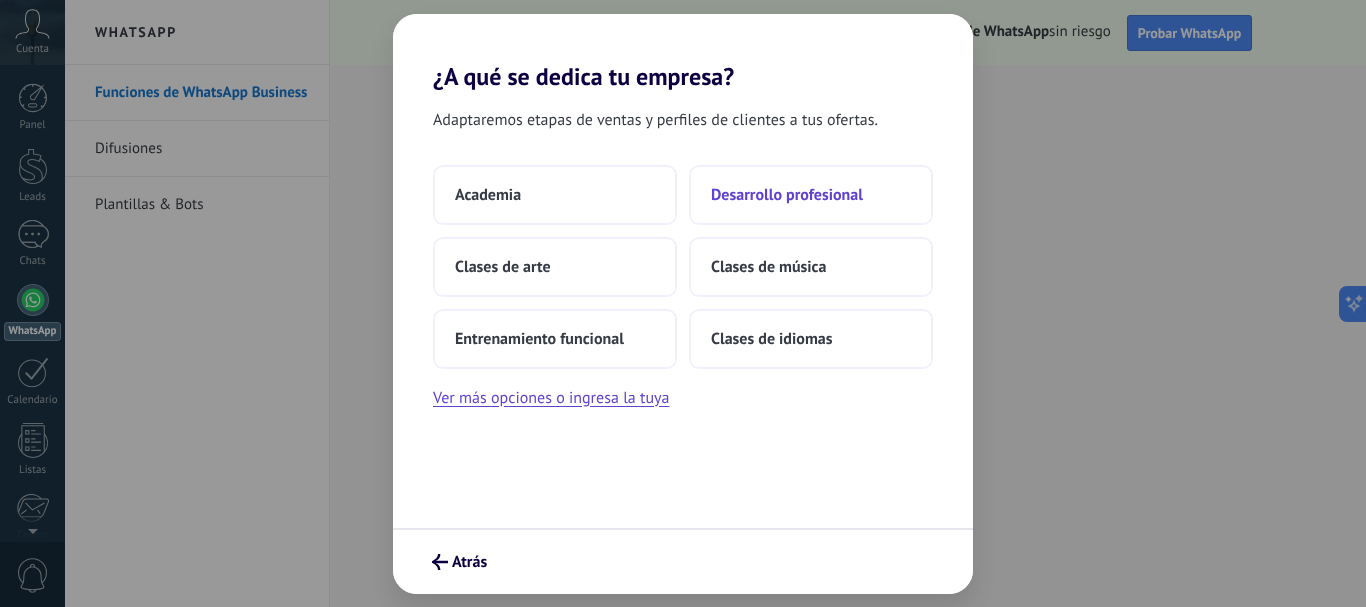 click on "Desarrollo profesional" at bounding box center [488, 195] 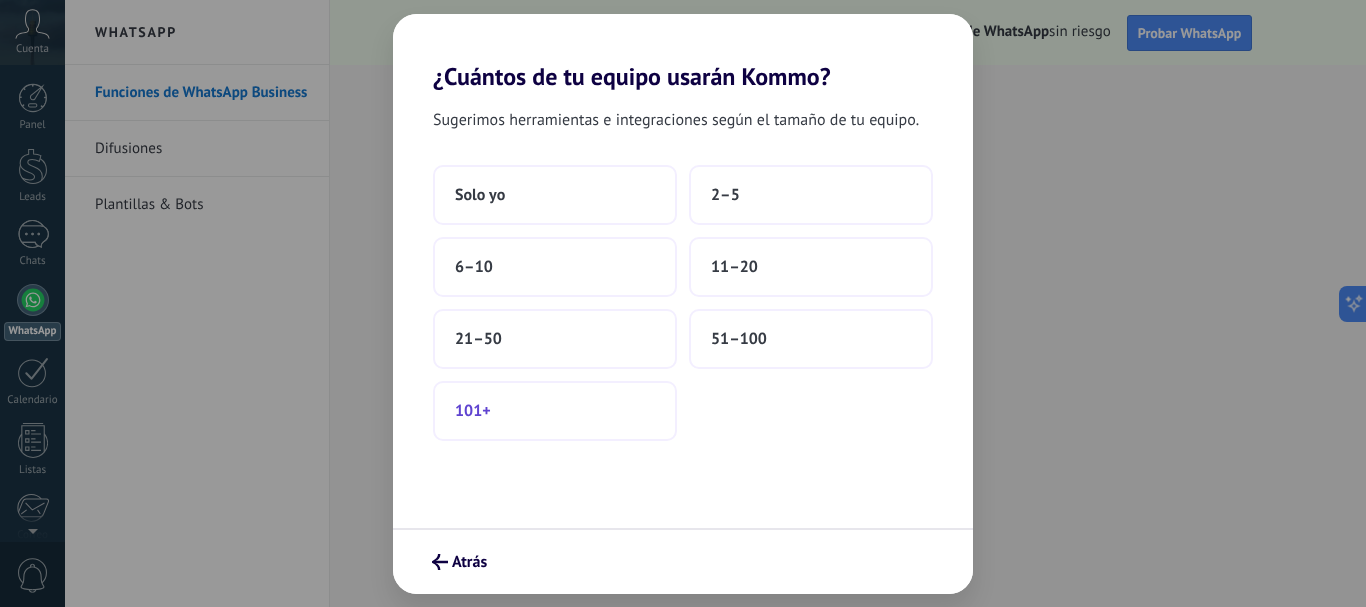 click on "101+" at bounding box center (480, 195) 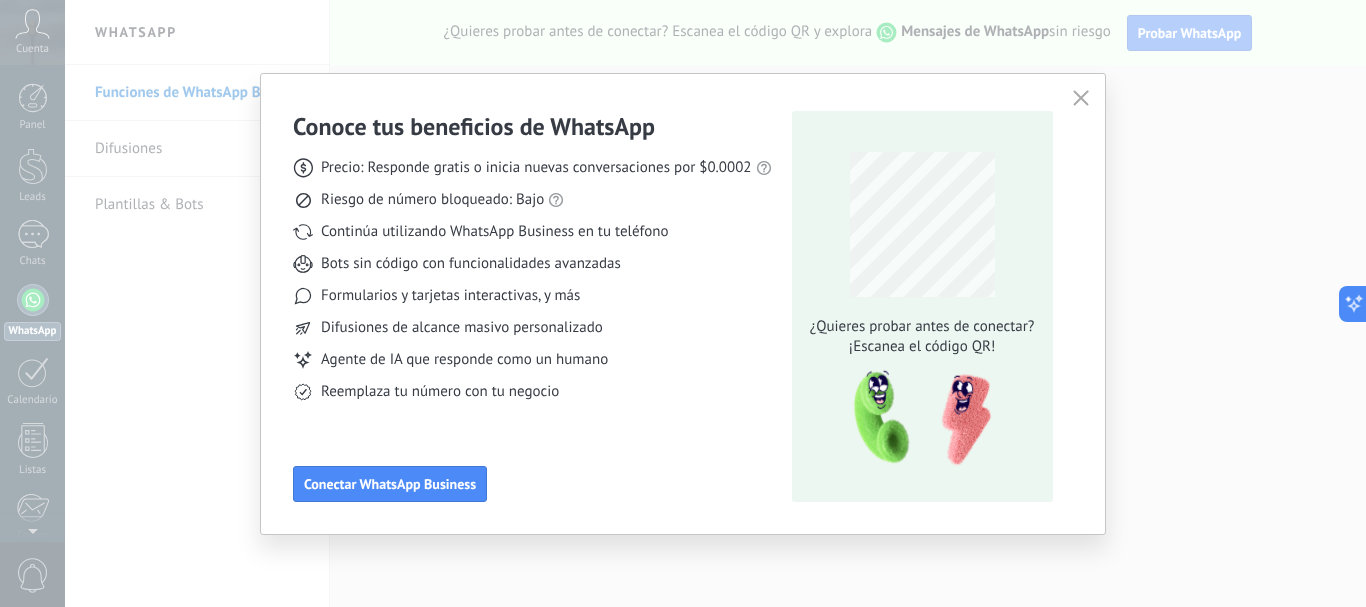 click at bounding box center (1081, 98) 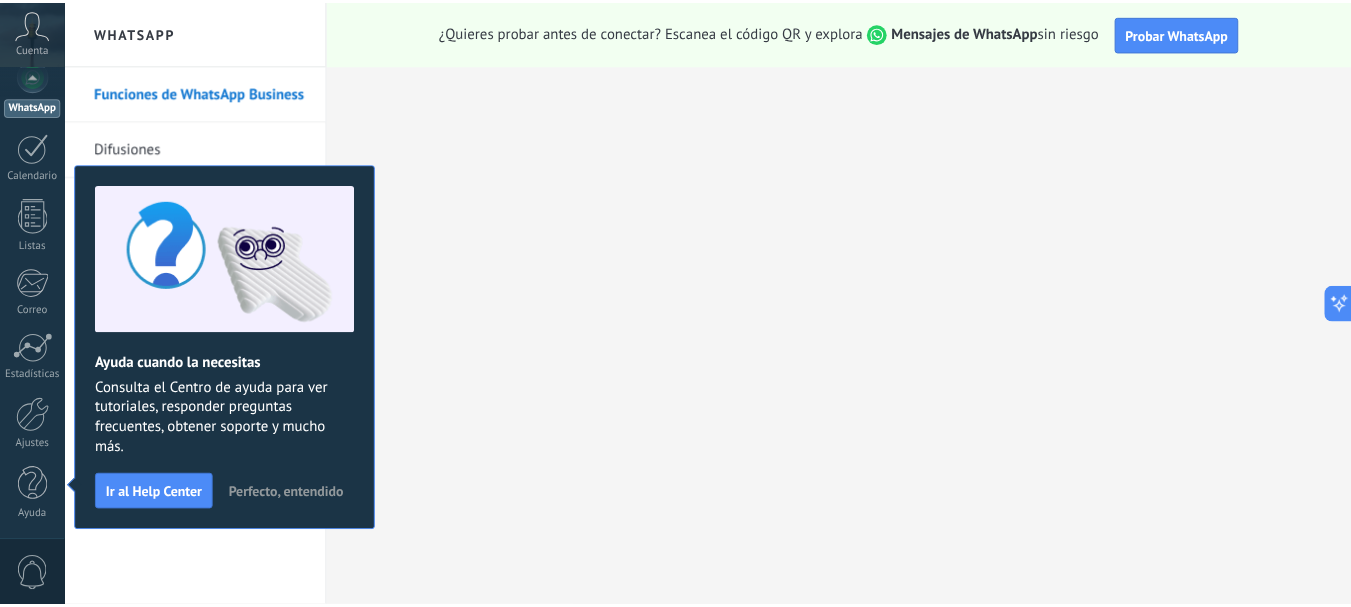 scroll, scrollTop: 0, scrollLeft: 0, axis: both 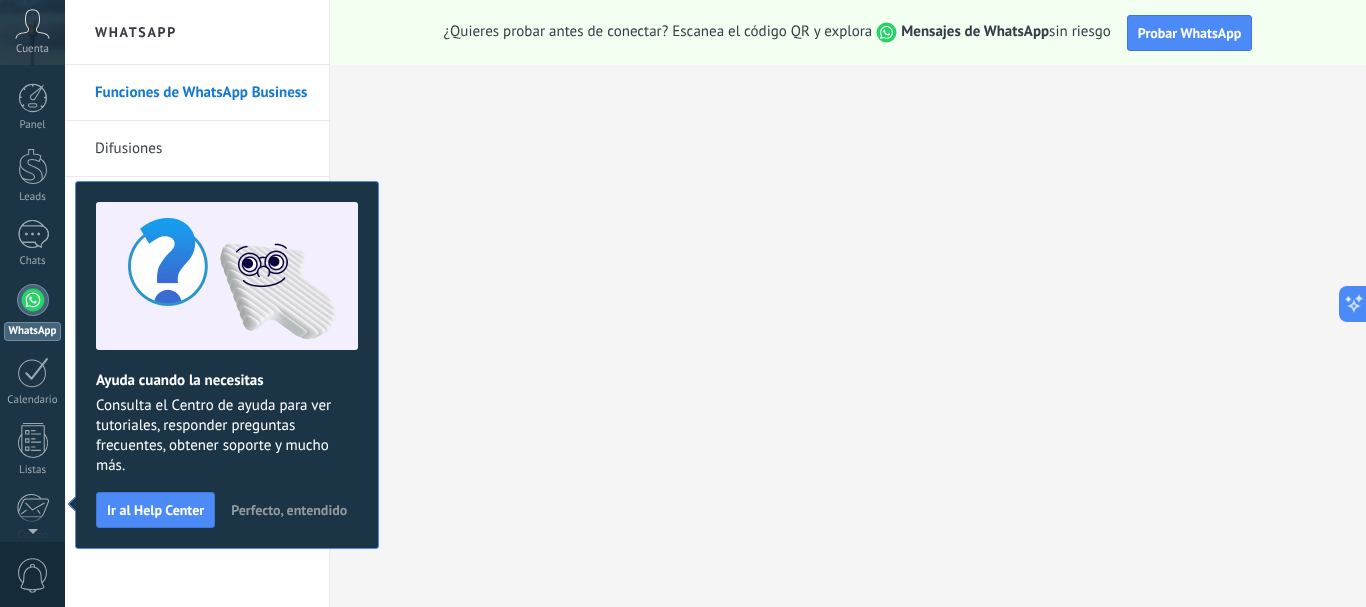 click on "Perfecto, entendido" at bounding box center (289, 510) 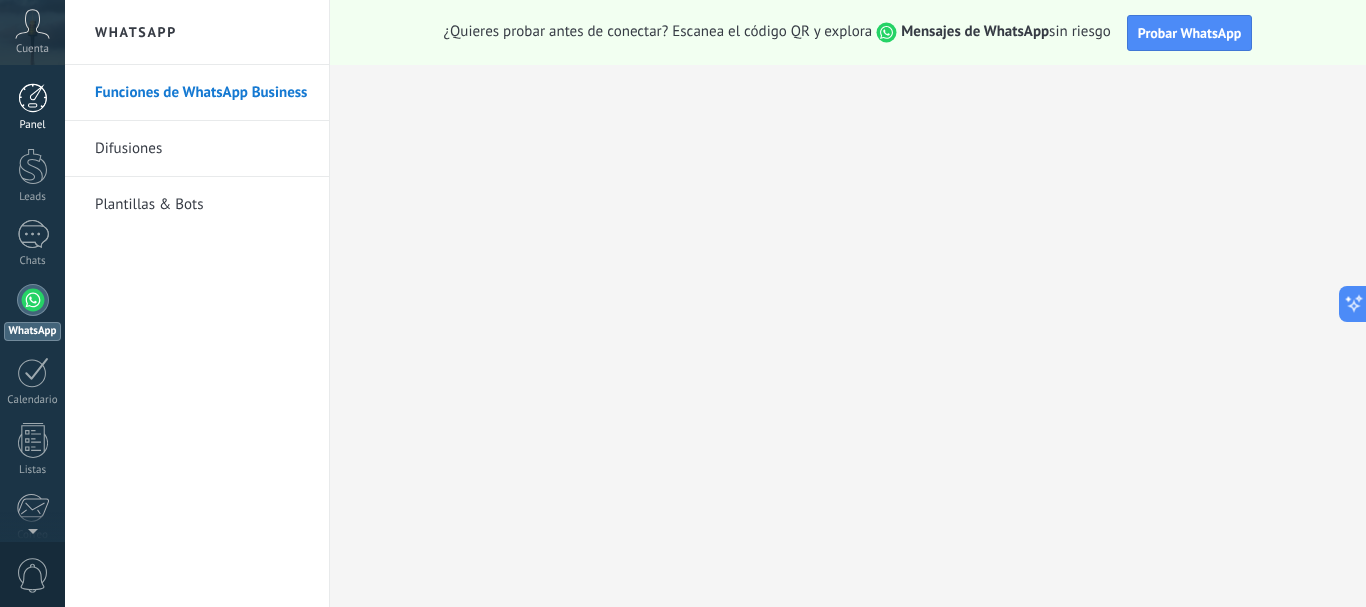 click at bounding box center [33, 98] 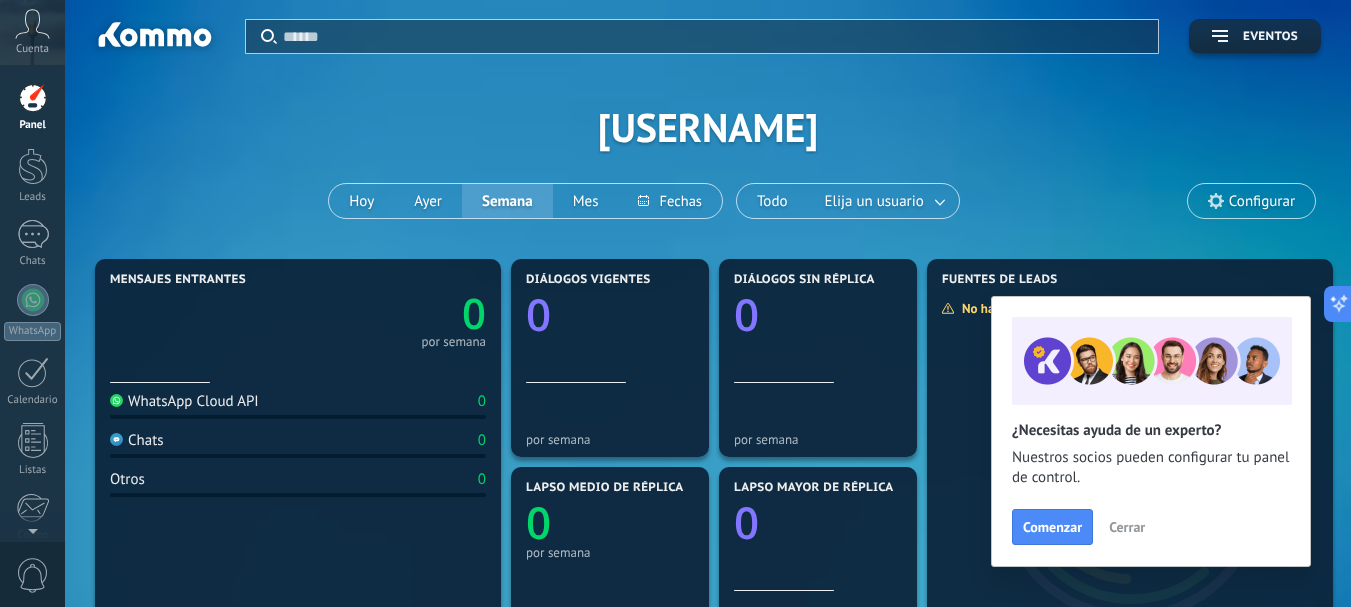 click on "Aplicar Eventos [USERNAME] Hoy Ayer Semana Mes Todo Elija un usuario Configurar" at bounding box center (708, 127) 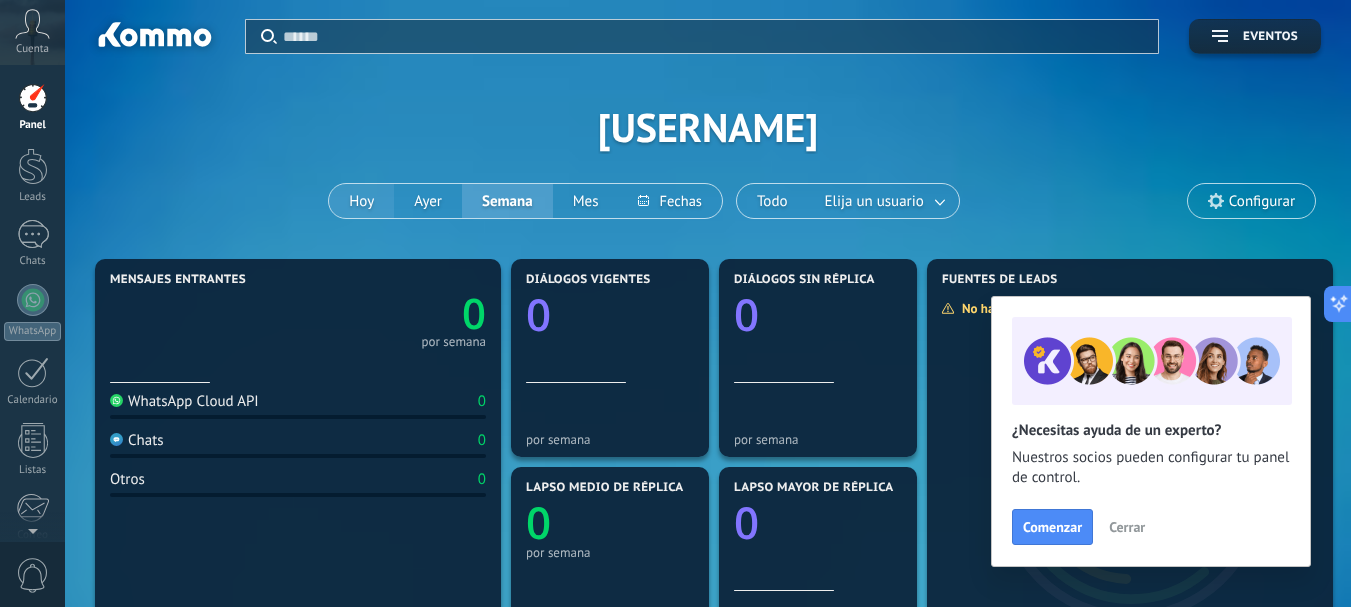 click on "Hoy" at bounding box center (361, 201) 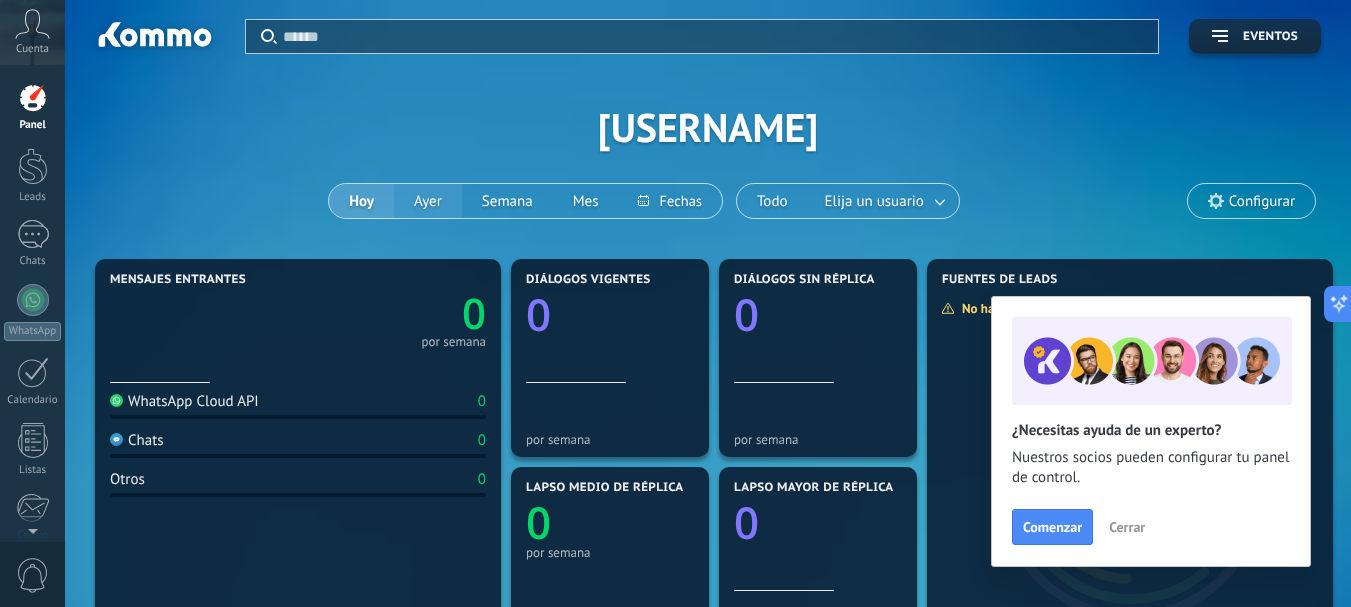 click on "Ayer" at bounding box center [428, 201] 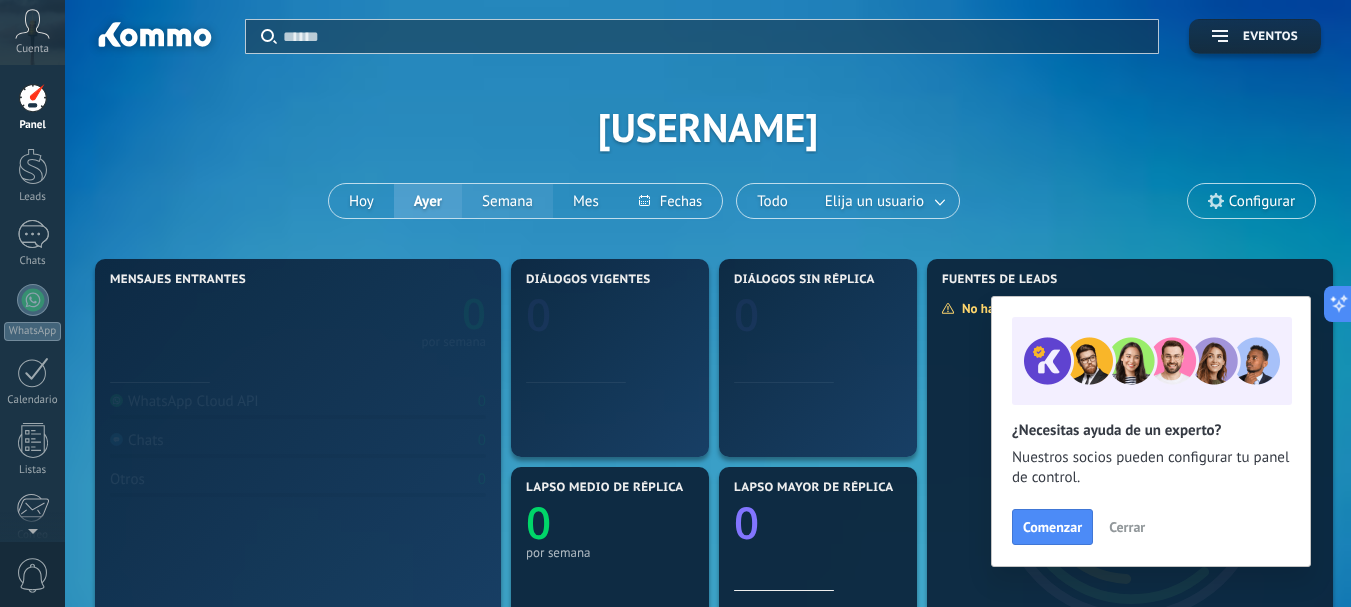 click on "Semana" at bounding box center [507, 201] 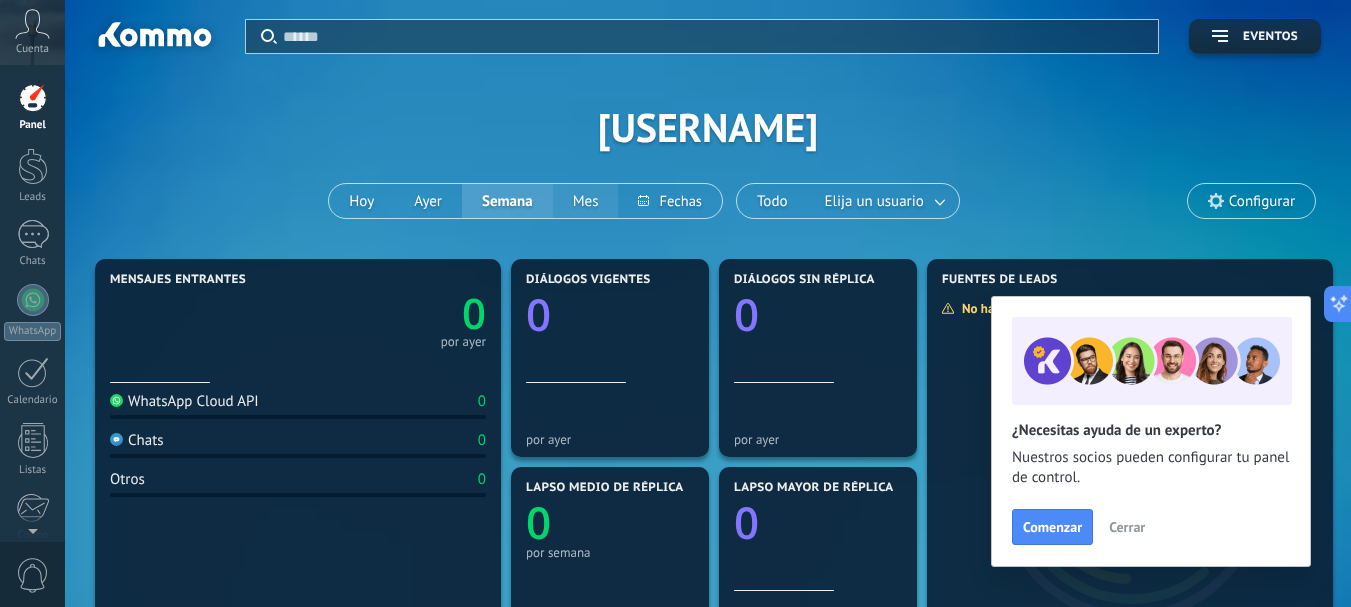 click on "Mes" at bounding box center [586, 201] 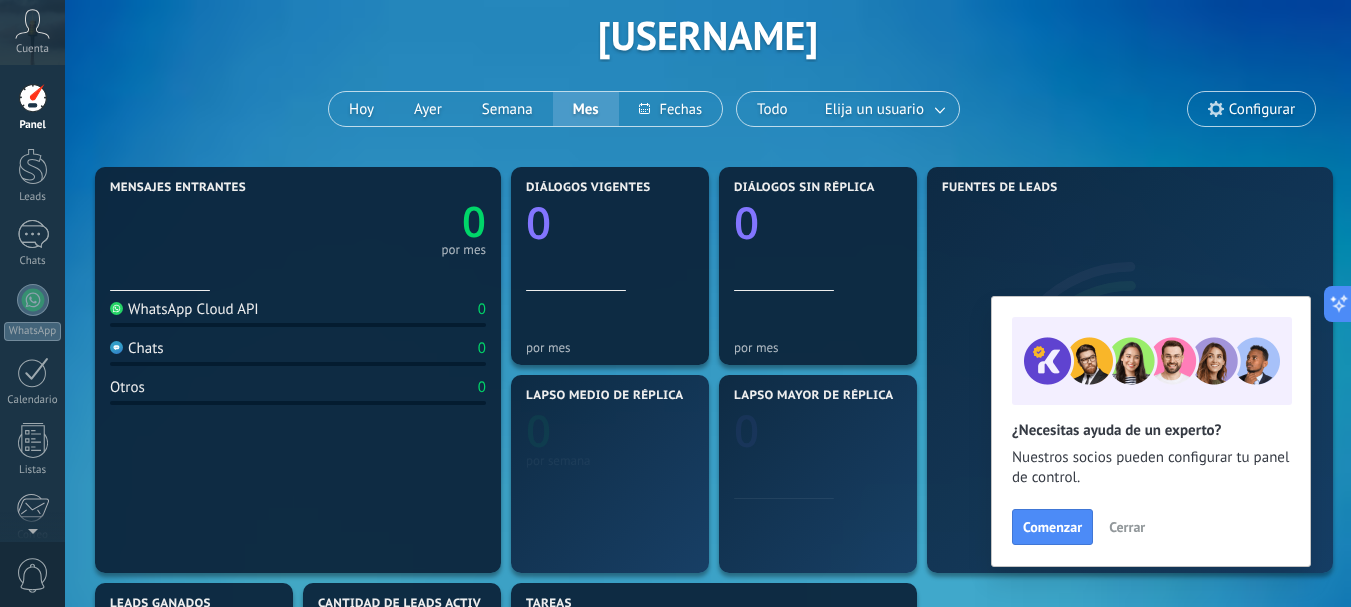 scroll, scrollTop: 200, scrollLeft: 0, axis: vertical 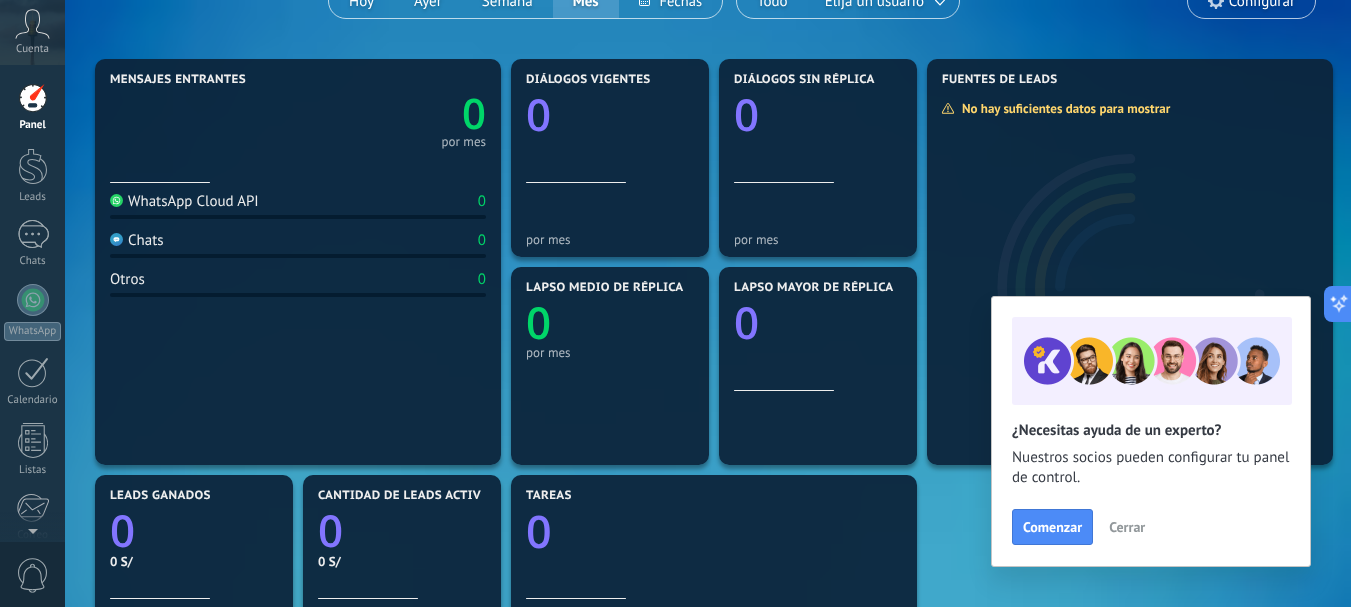 click on "Cerrar" at bounding box center [1127, 527] 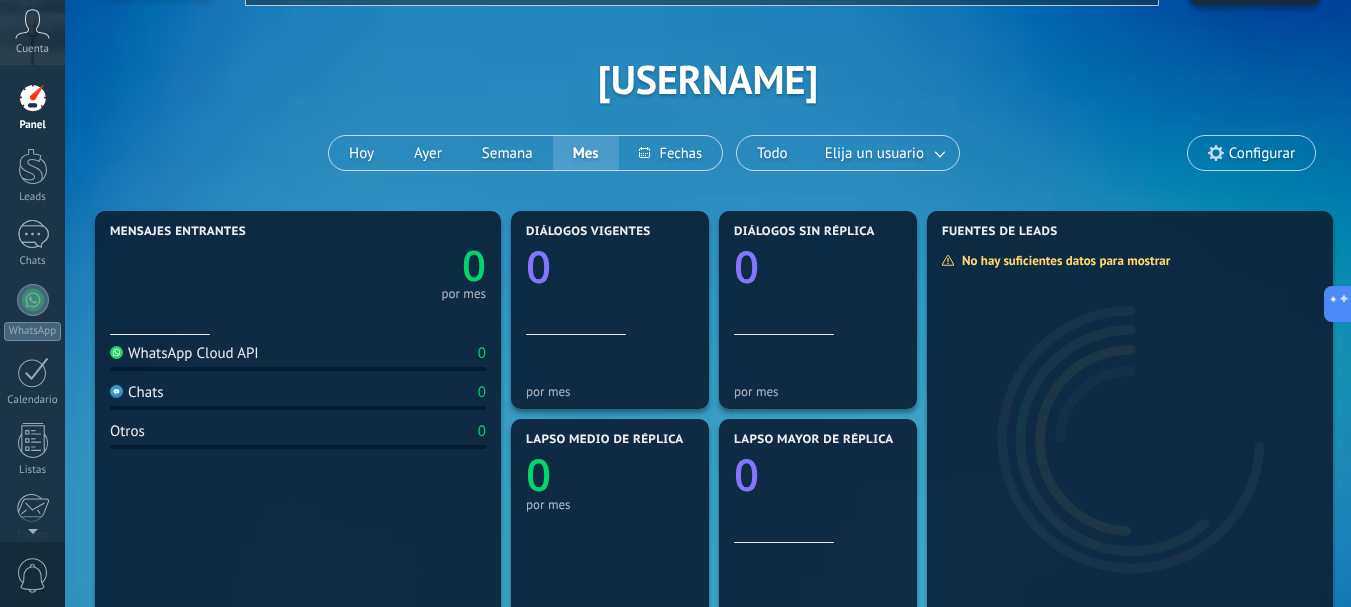 scroll, scrollTop: 0, scrollLeft: 0, axis: both 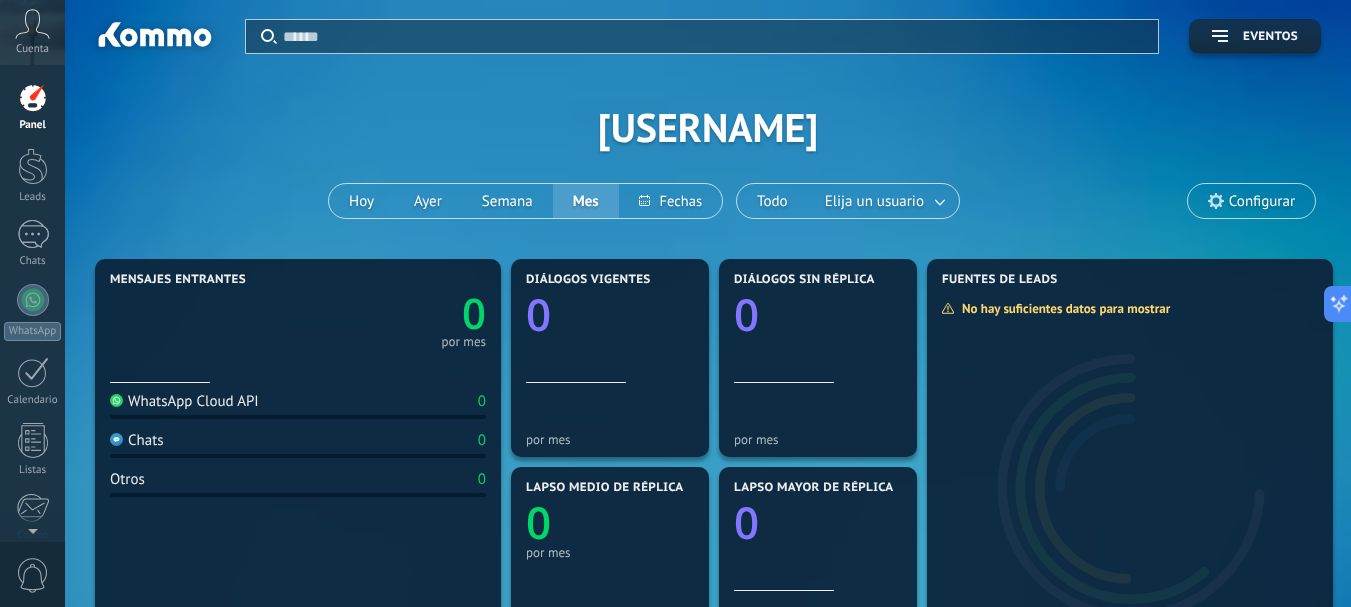 click at bounding box center (33, 98) 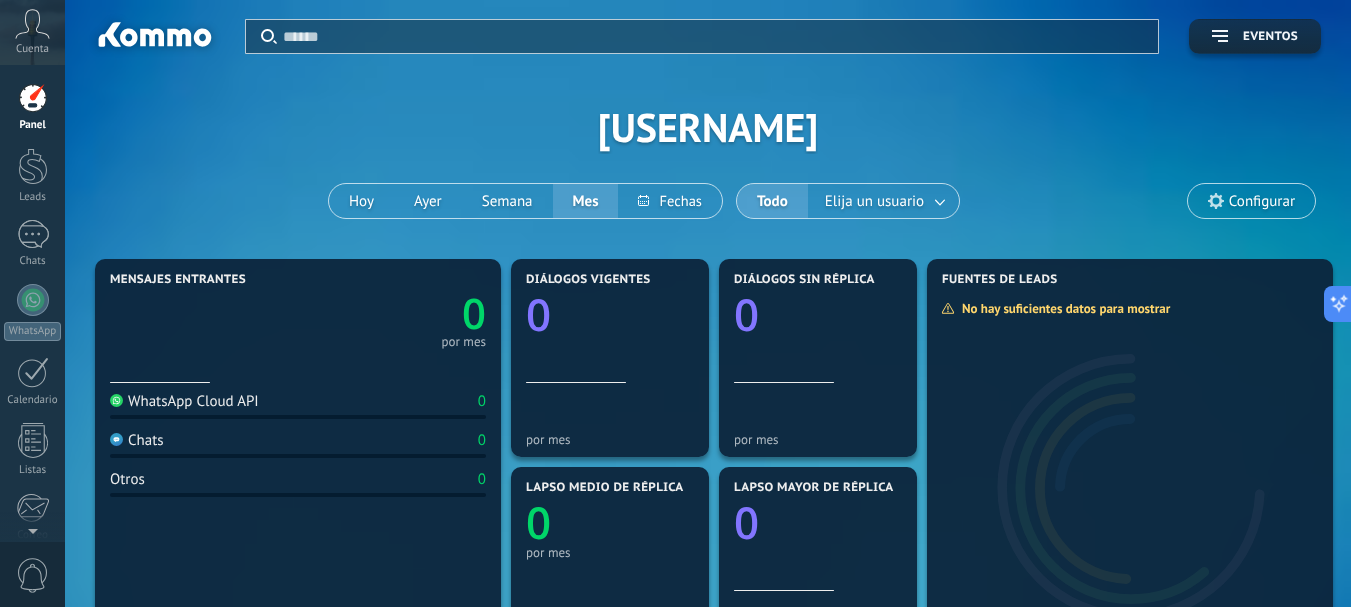 click on "Aplicar Eventos [USERNAME] Hoy Ayer Semana Mes Todo Elija un usuario Configurar" at bounding box center [708, 127] 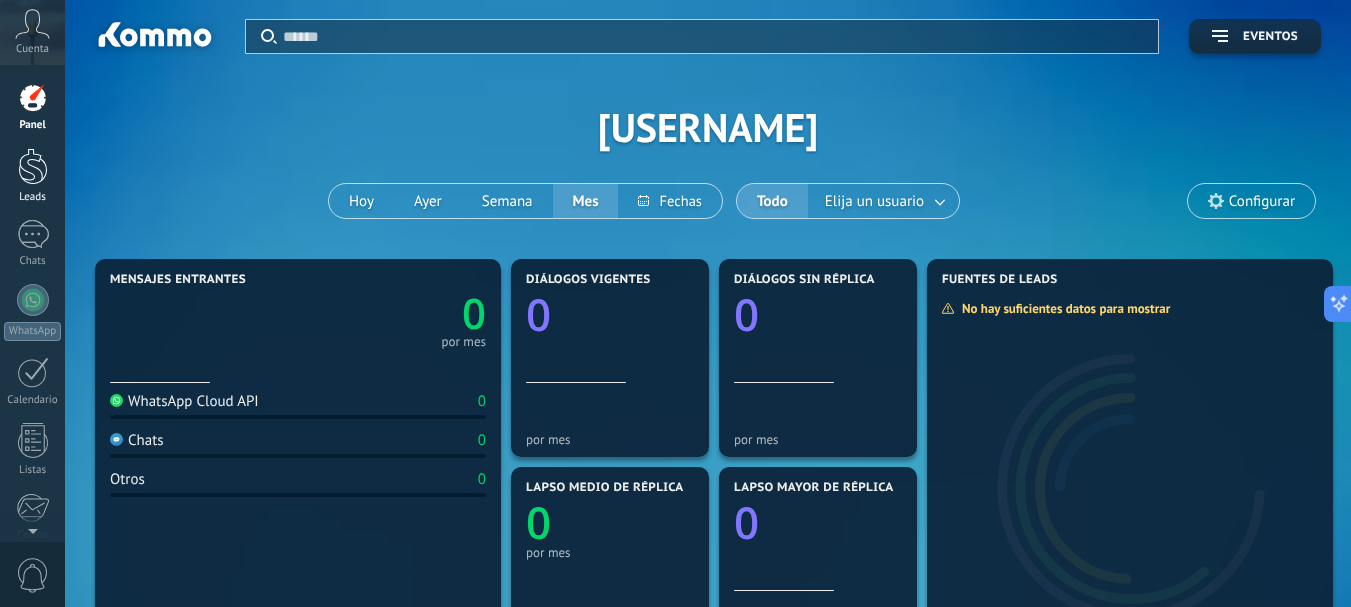 click at bounding box center (33, 166) 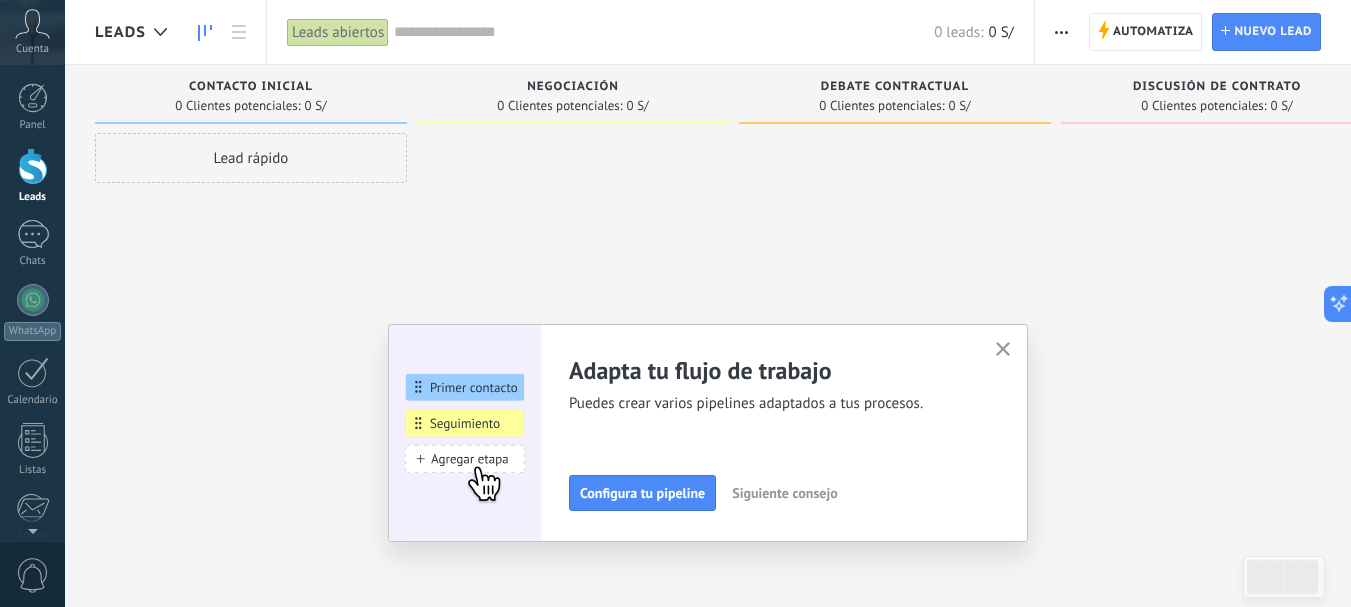 click at bounding box center [1003, 349] 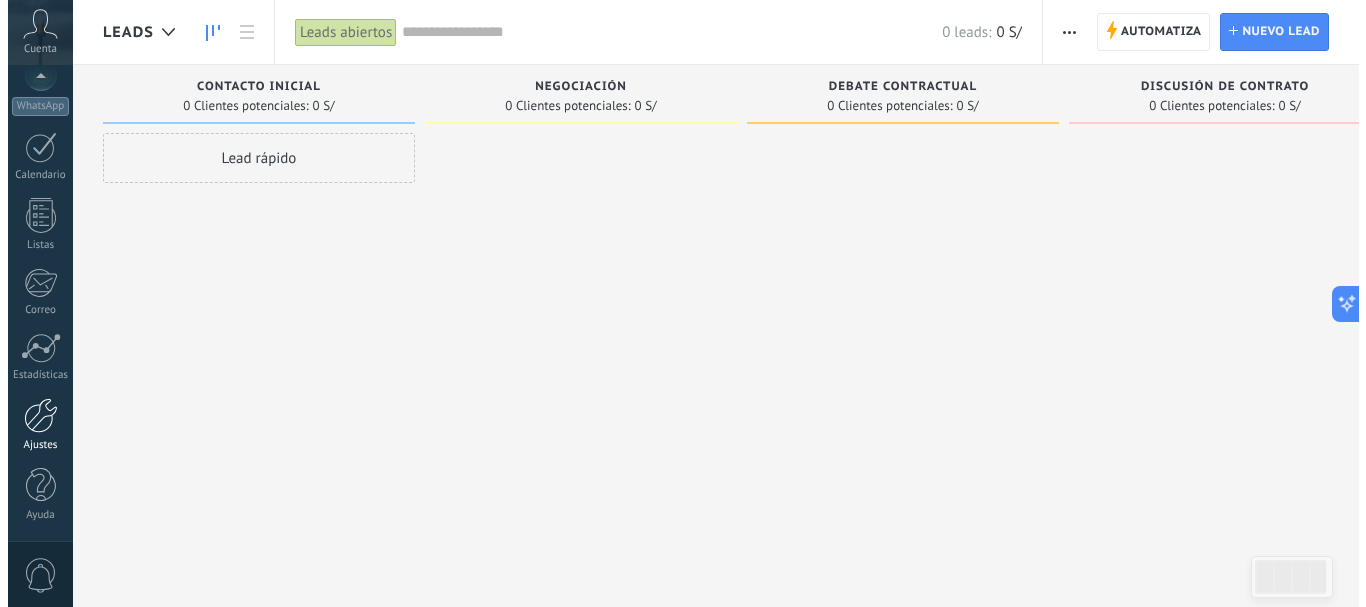 scroll, scrollTop: 0, scrollLeft: 0, axis: both 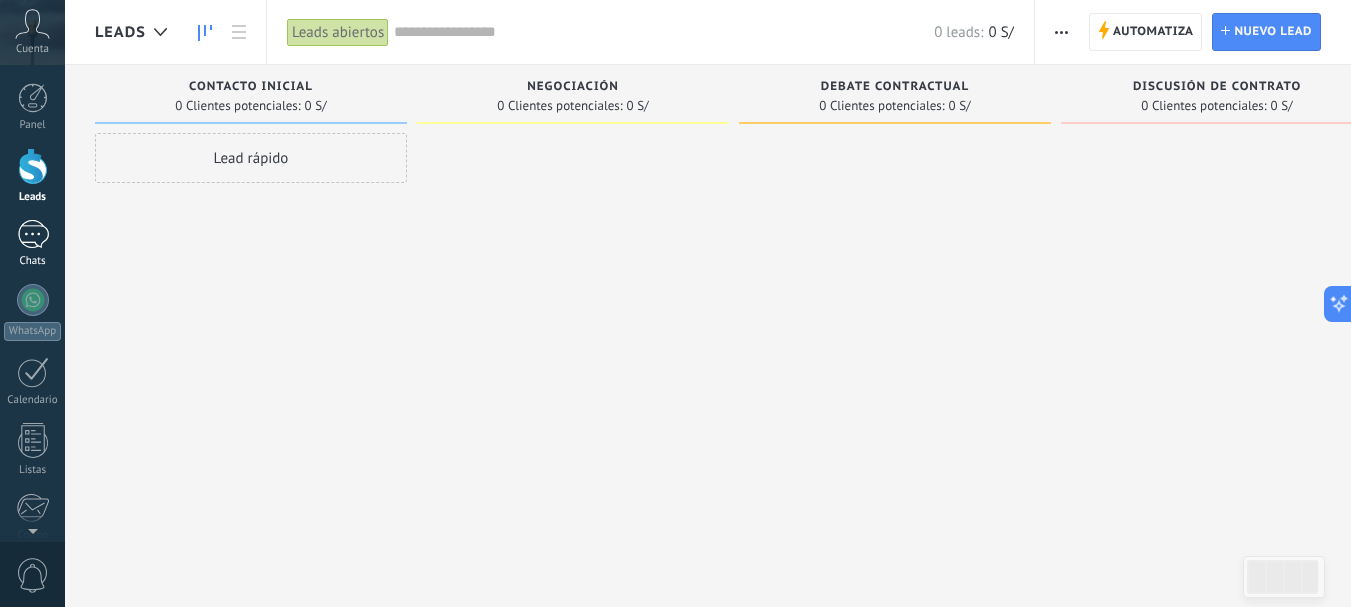 click on "Chats" at bounding box center [32, 244] 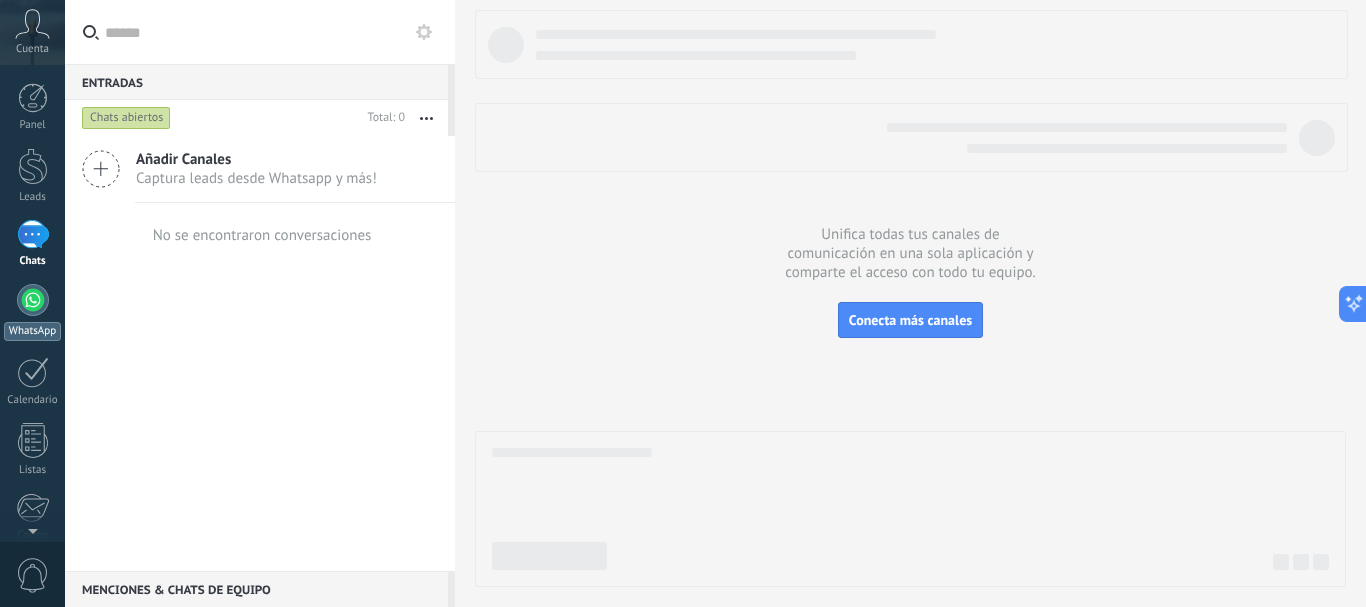 click on "WhatsApp" at bounding box center (32, 312) 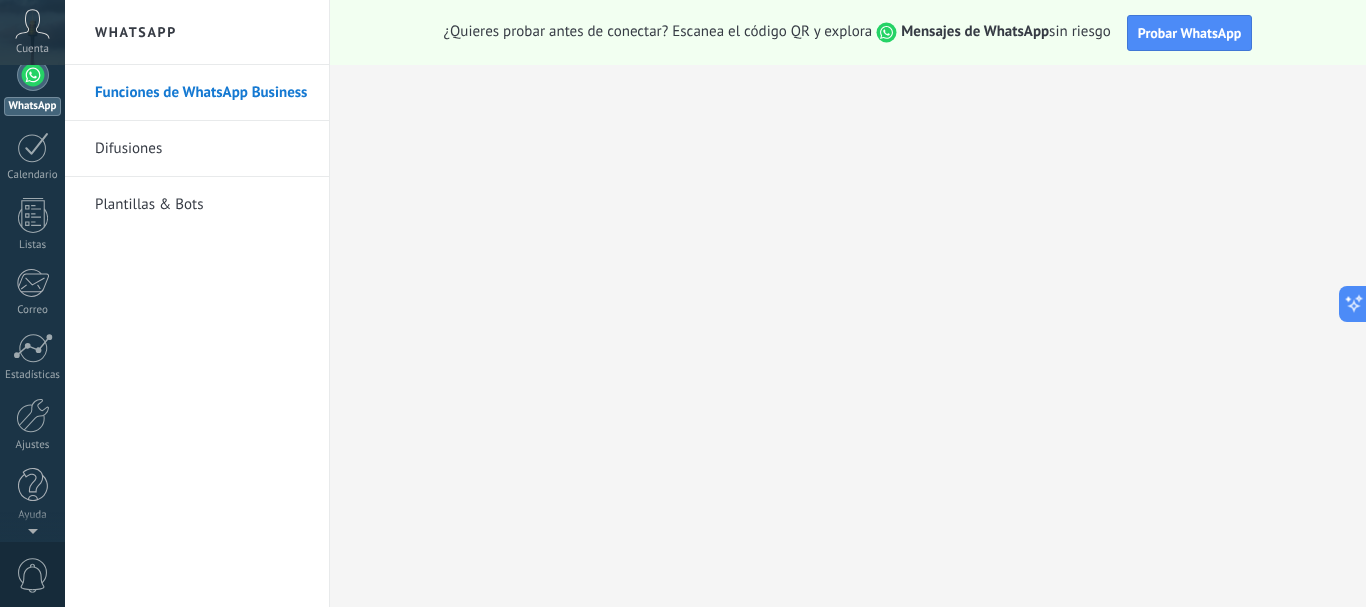 scroll, scrollTop: 0, scrollLeft: 0, axis: both 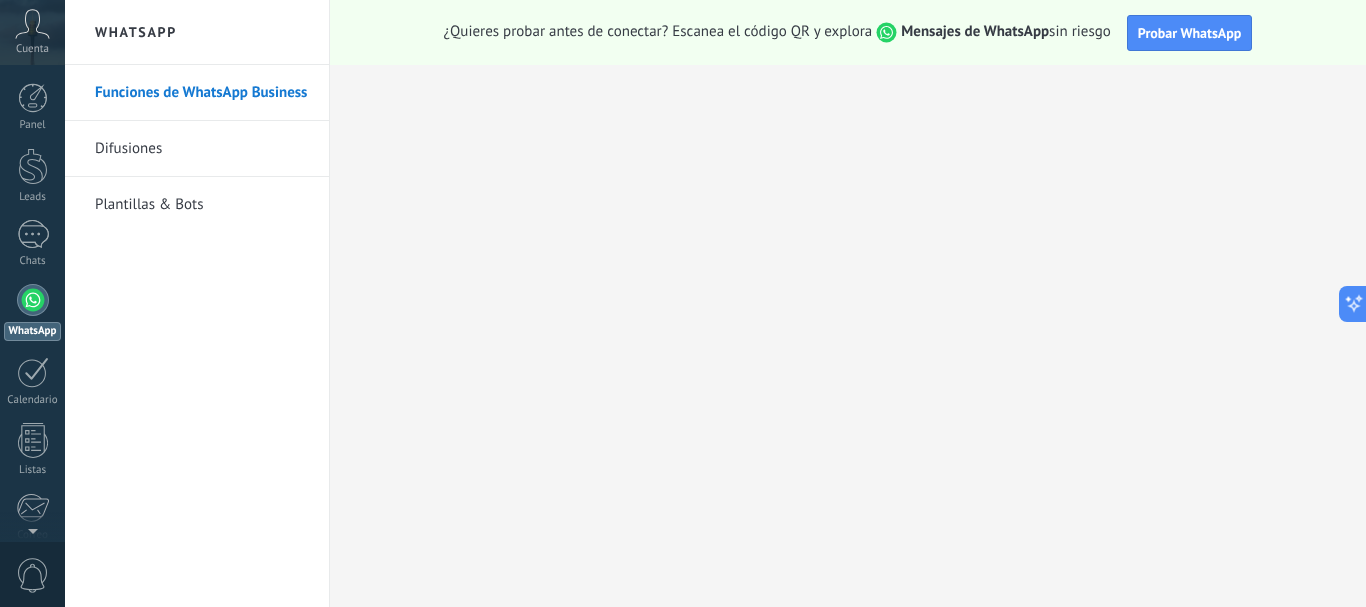 click on "0" at bounding box center [33, 575] 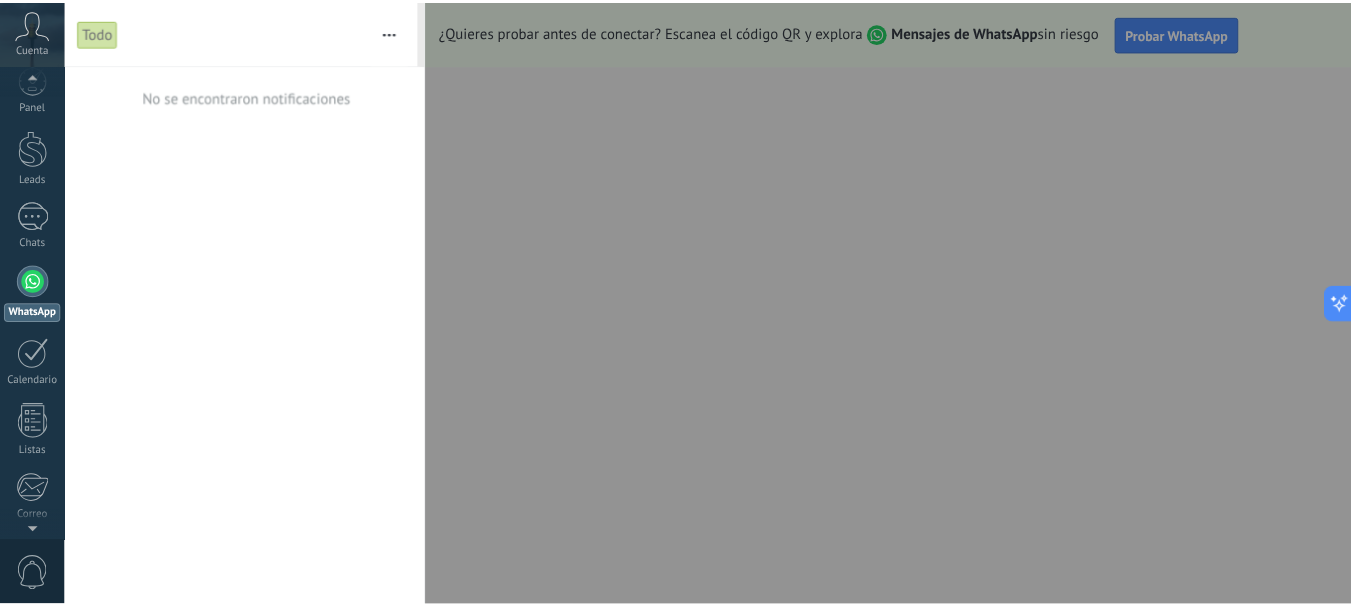 scroll, scrollTop: 0, scrollLeft: 0, axis: both 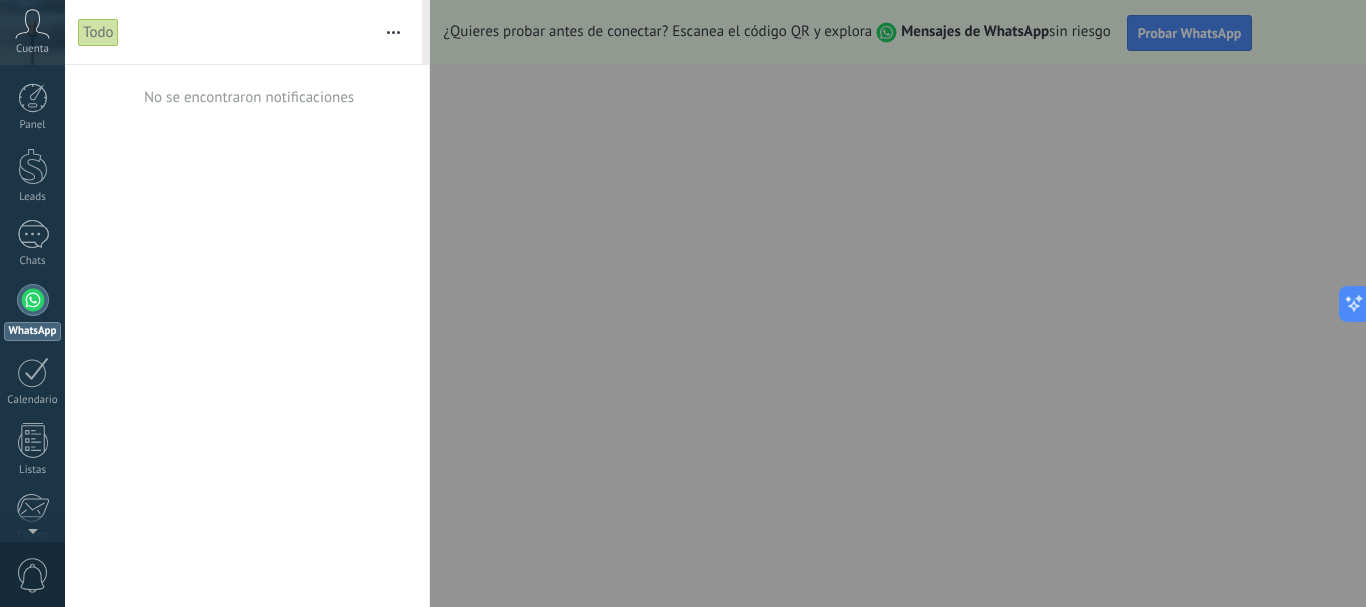 click at bounding box center [393, 32] 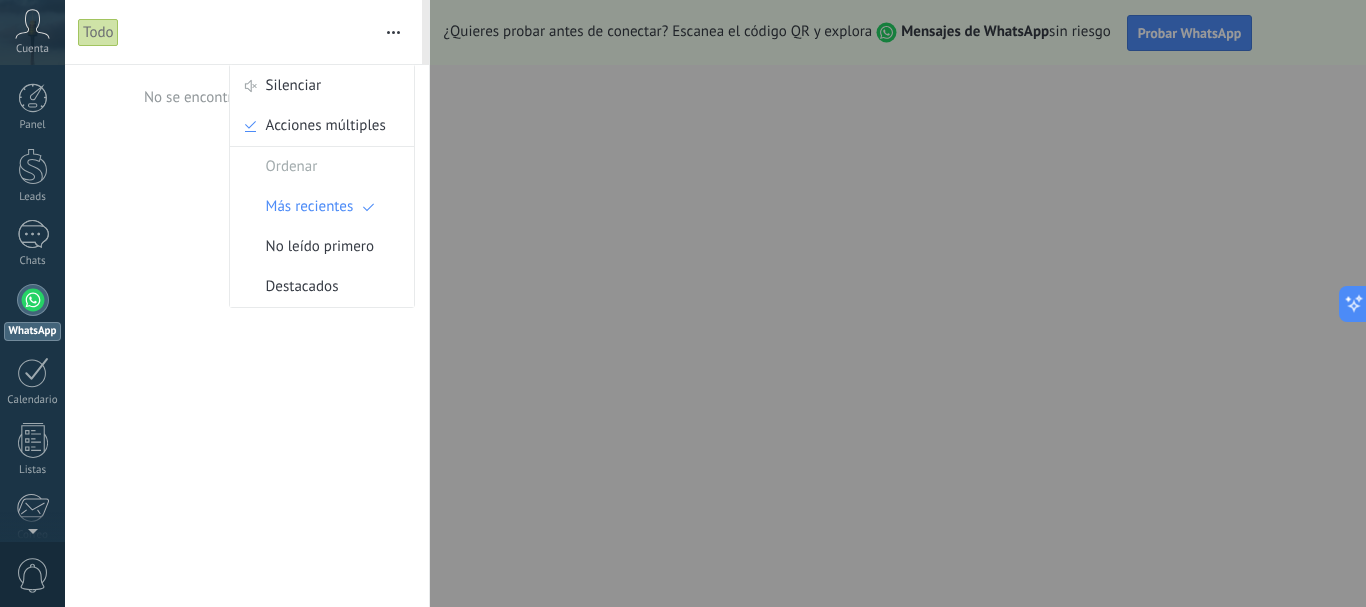 click on "No se encontraron notificaciones" at bounding box center (0, 0) 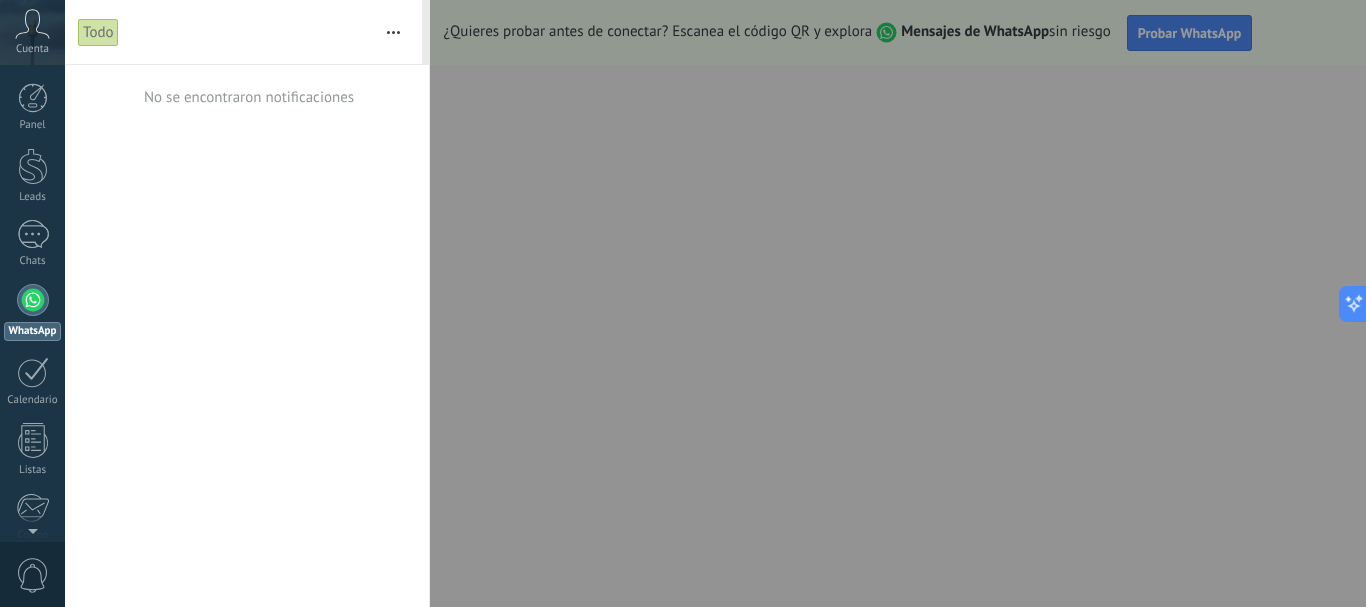 click on "Cuenta" at bounding box center [32, 32] 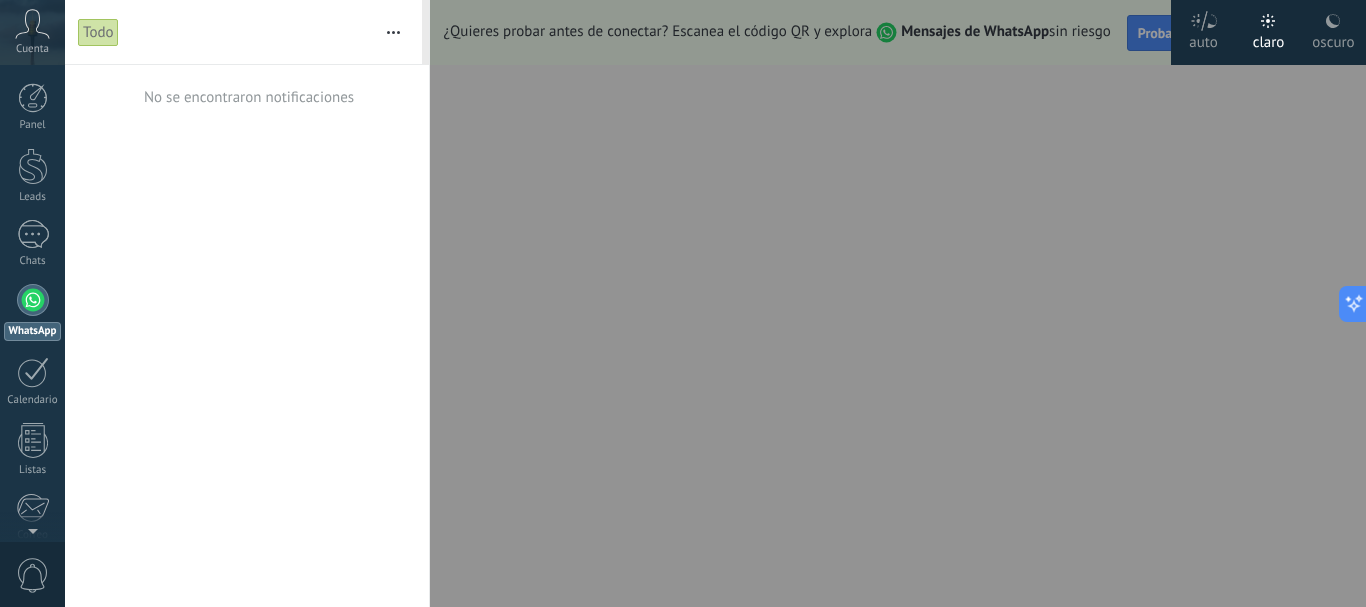 click at bounding box center (683, 303) 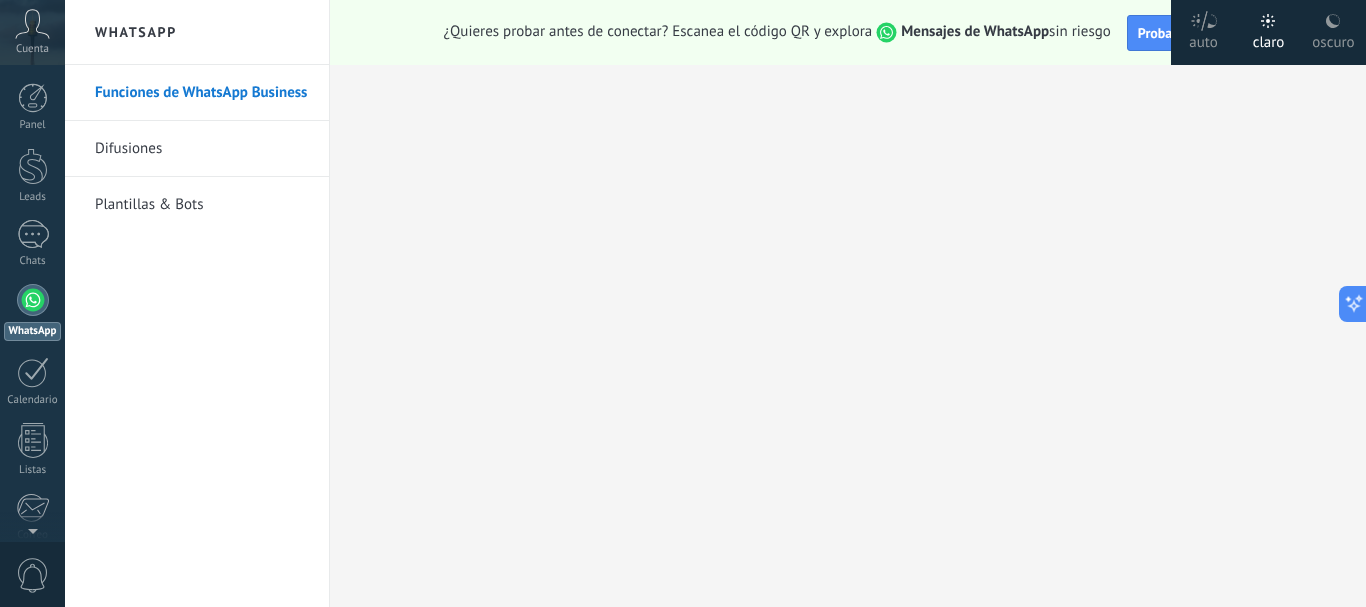 click at bounding box center (32, 24) 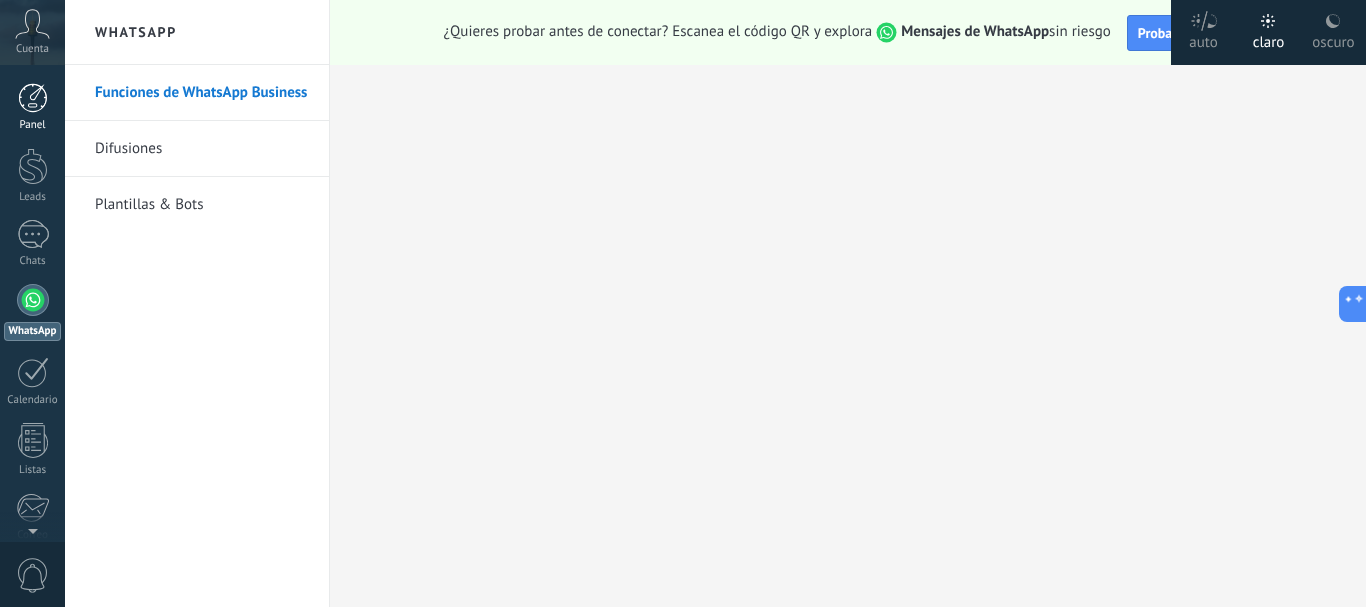 click on "Panel" at bounding box center [32, 107] 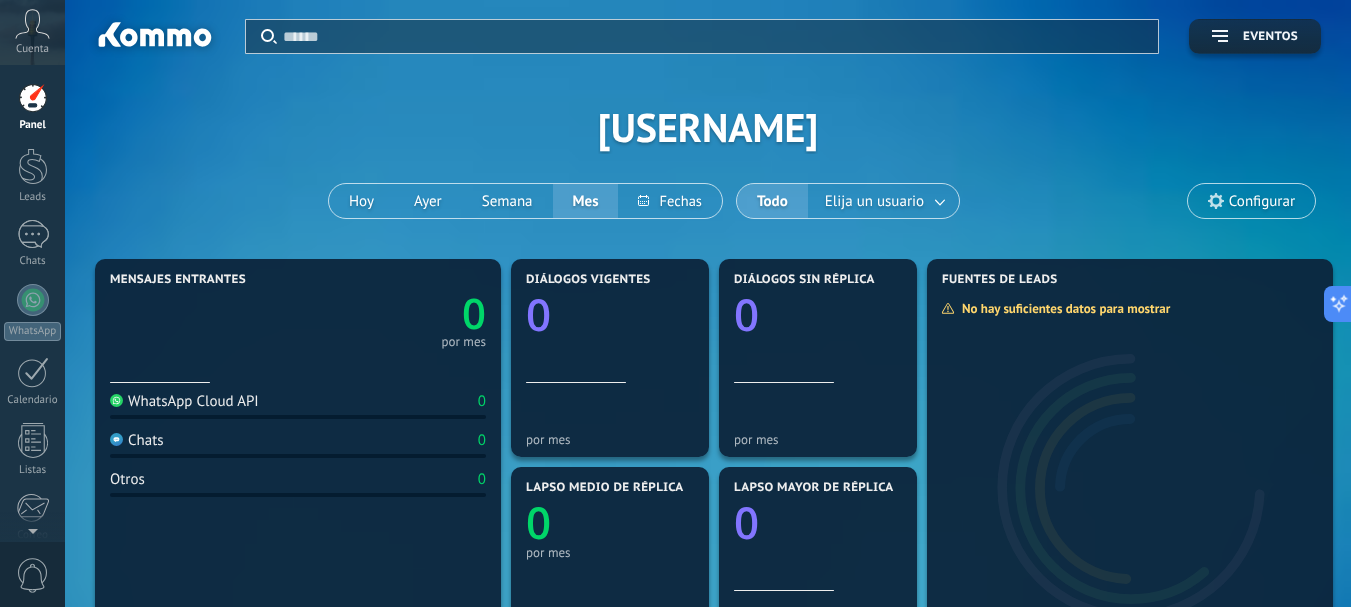 click at bounding box center (153, 38) 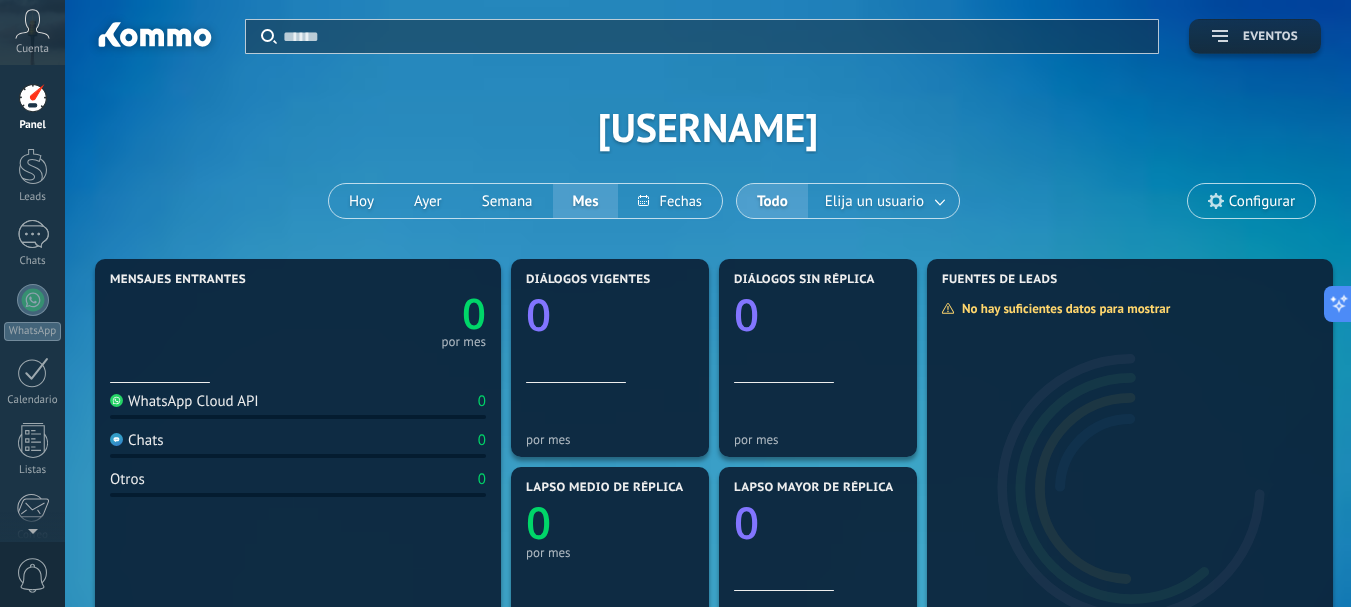 click on "Eventos" at bounding box center (1255, 36) 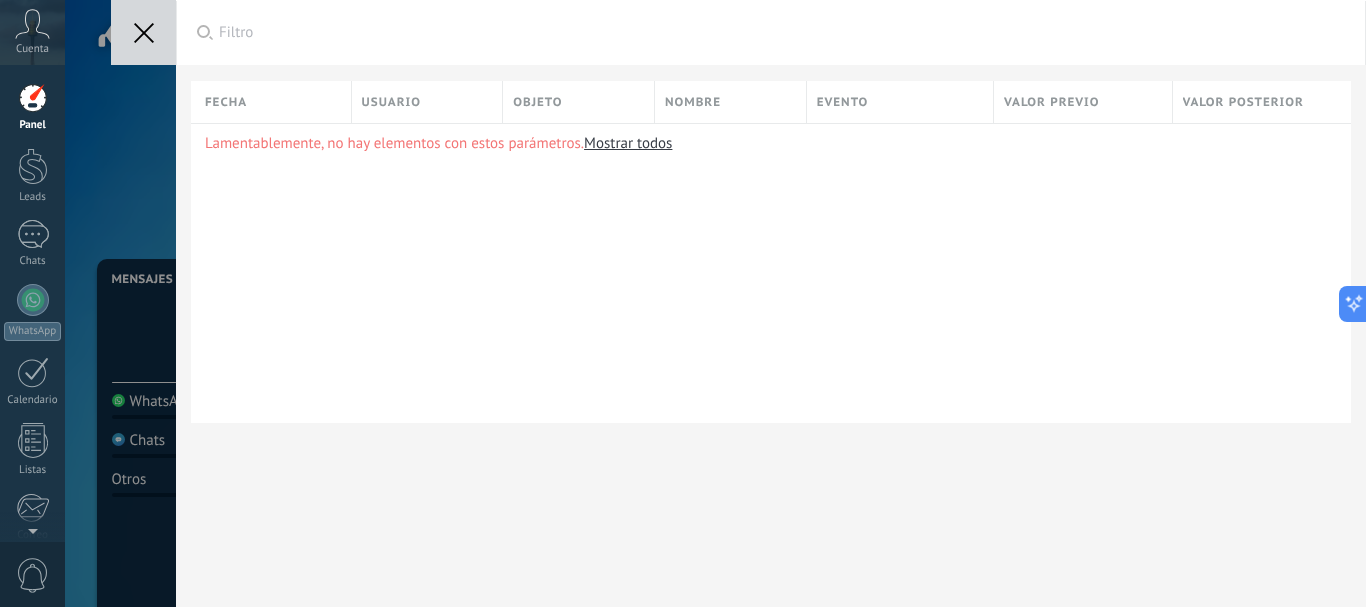 click at bounding box center (143, 32) 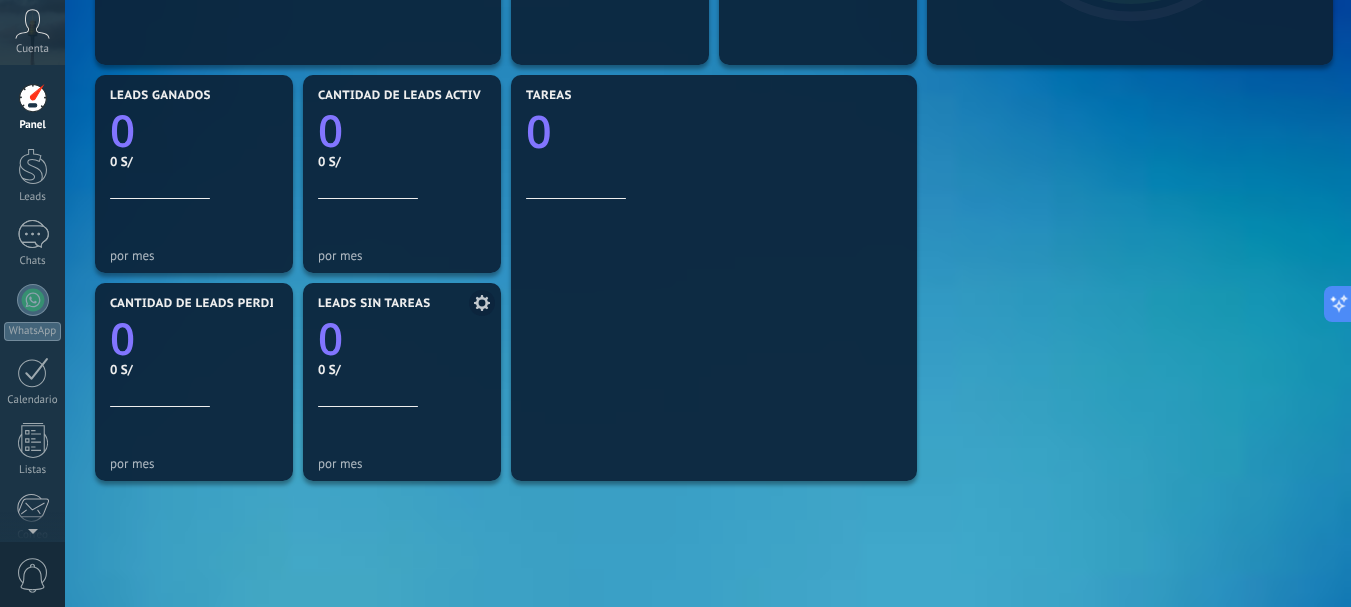 scroll, scrollTop: 700, scrollLeft: 0, axis: vertical 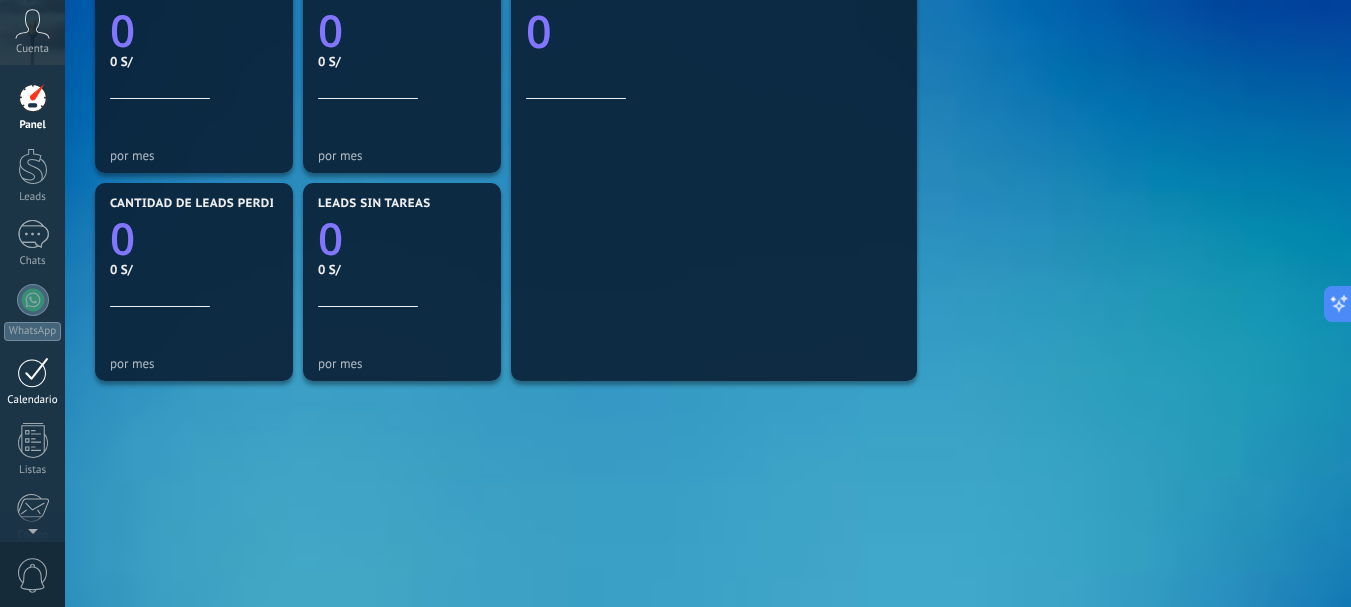 click on "Calendario" at bounding box center [32, 382] 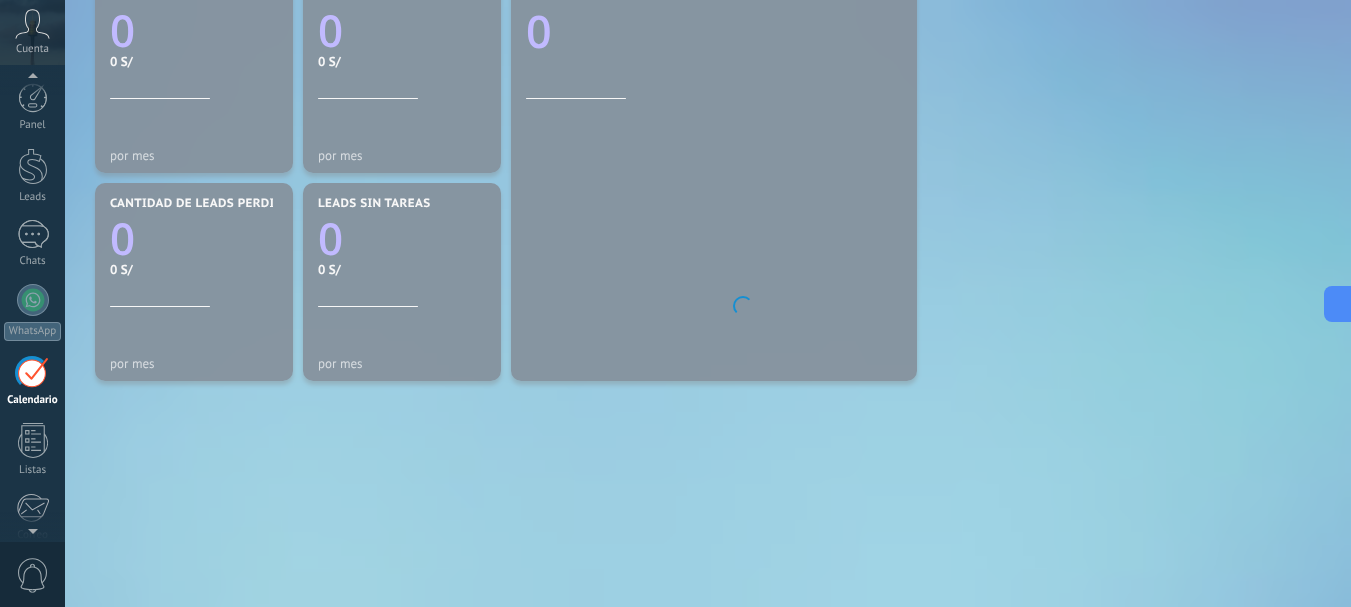 scroll, scrollTop: 58, scrollLeft: 0, axis: vertical 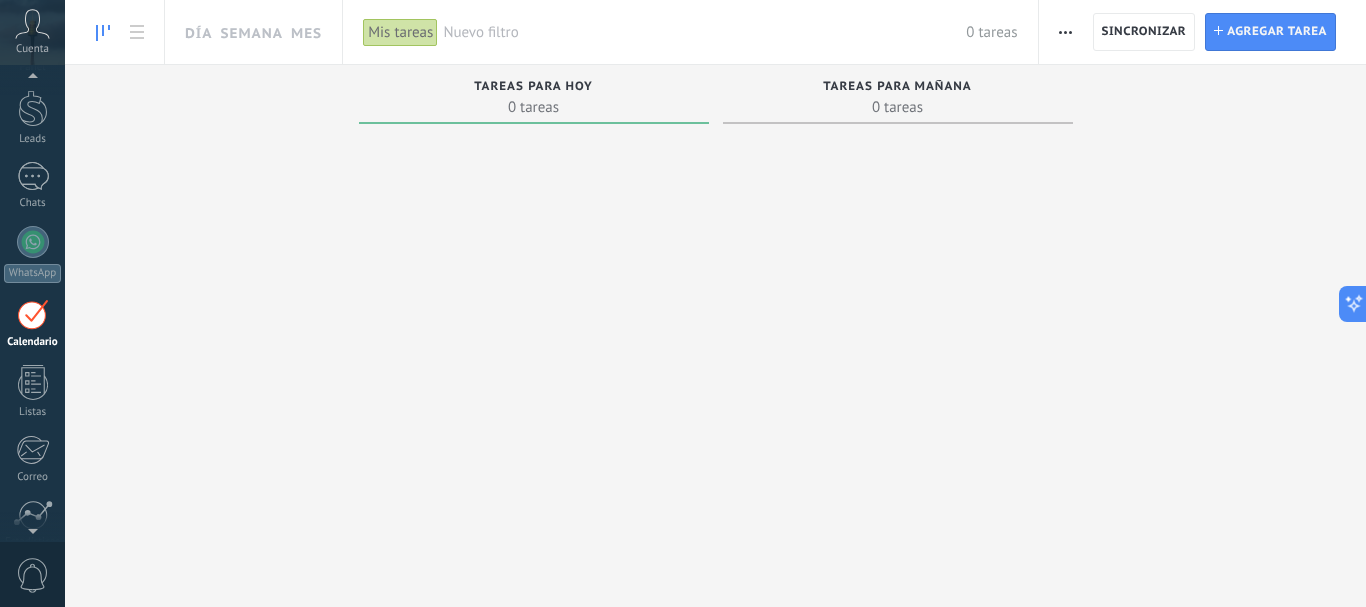 click on "0 tareas" at bounding box center (898, 107) 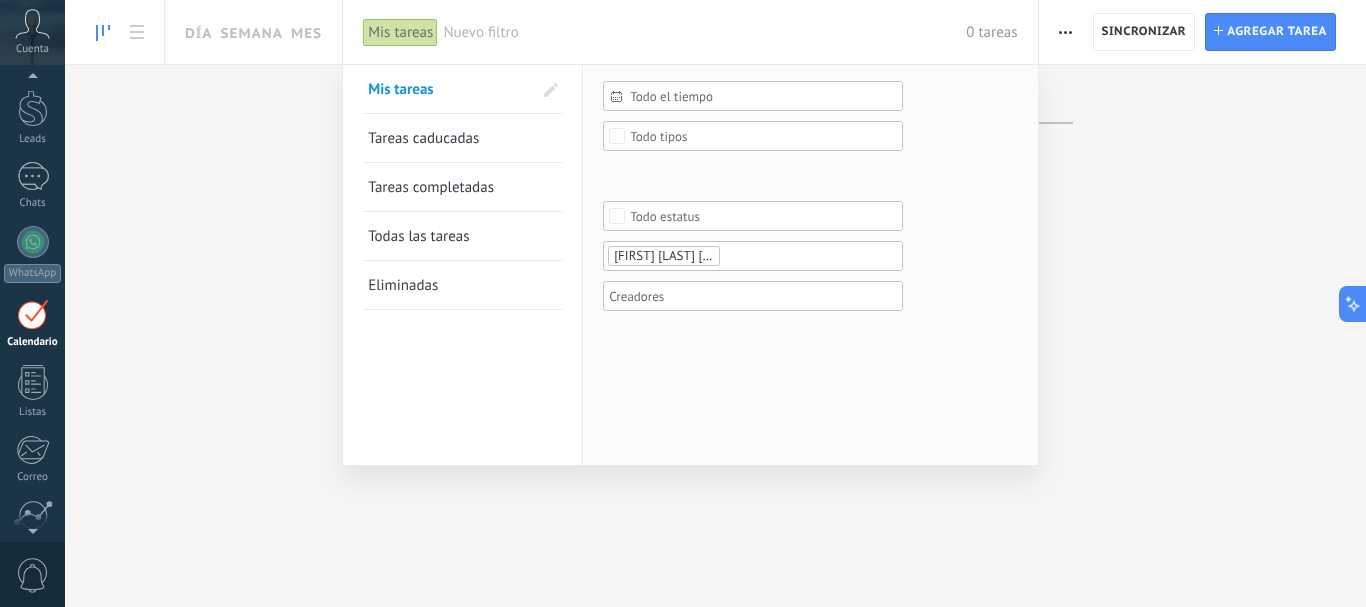 click on "Mis tareas" at bounding box center (400, 32) 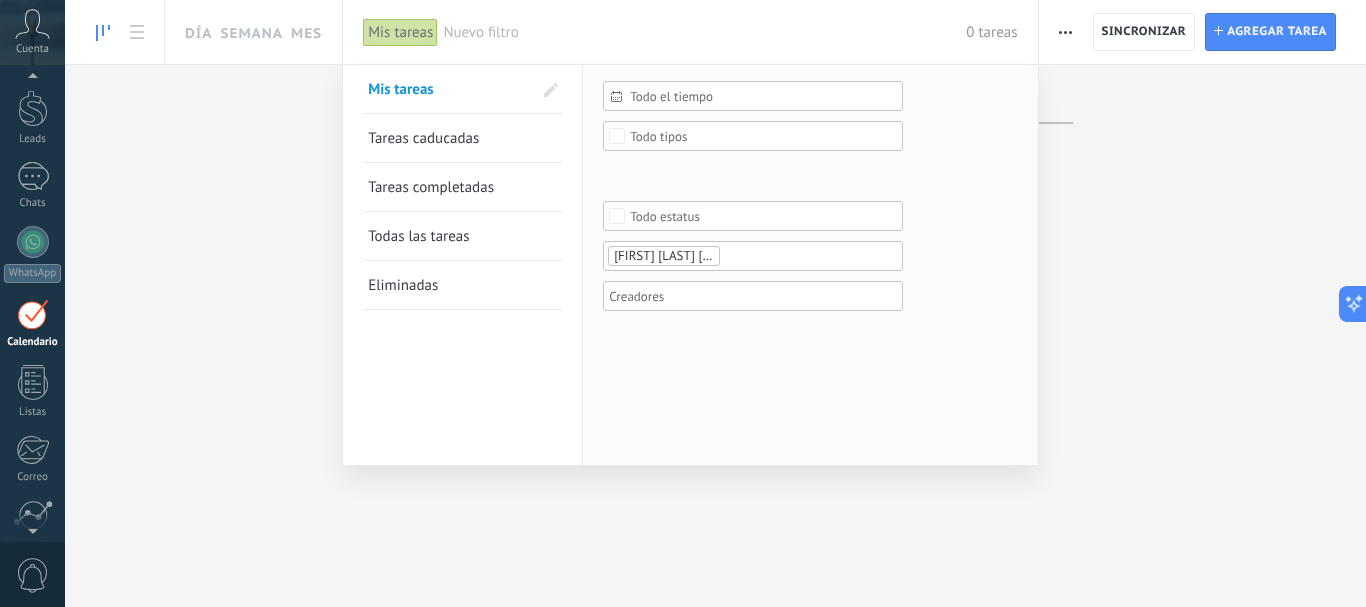 click at bounding box center (683, 303) 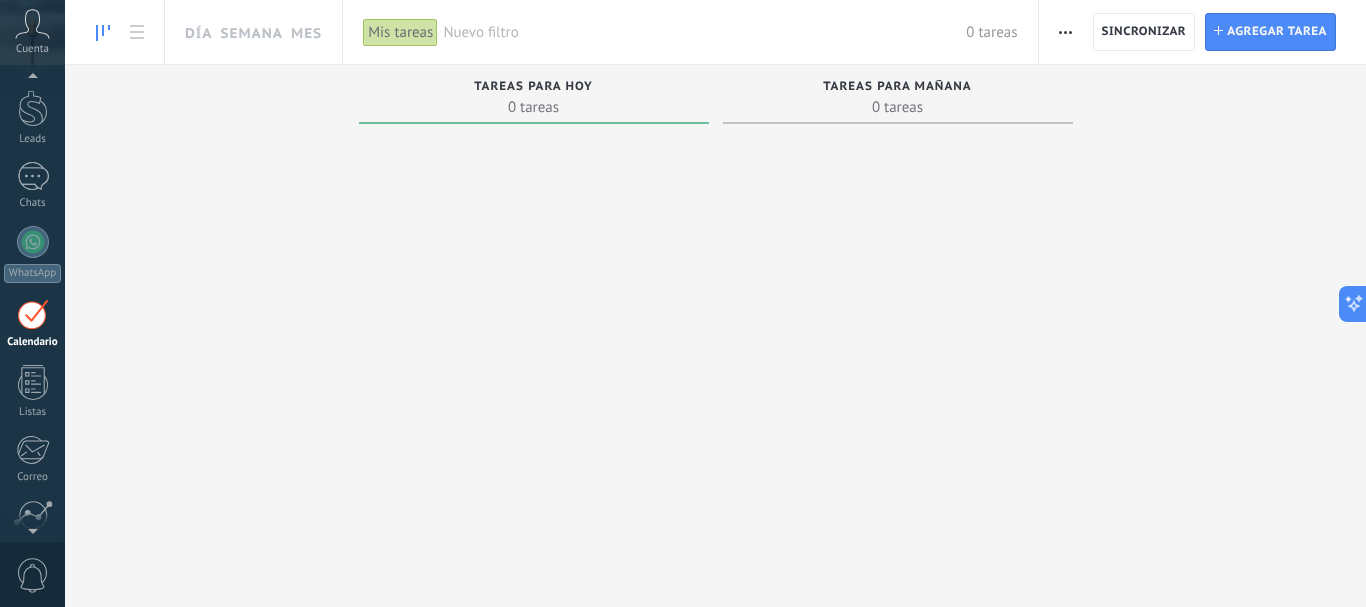 click on "Mis tareas" at bounding box center [400, 32] 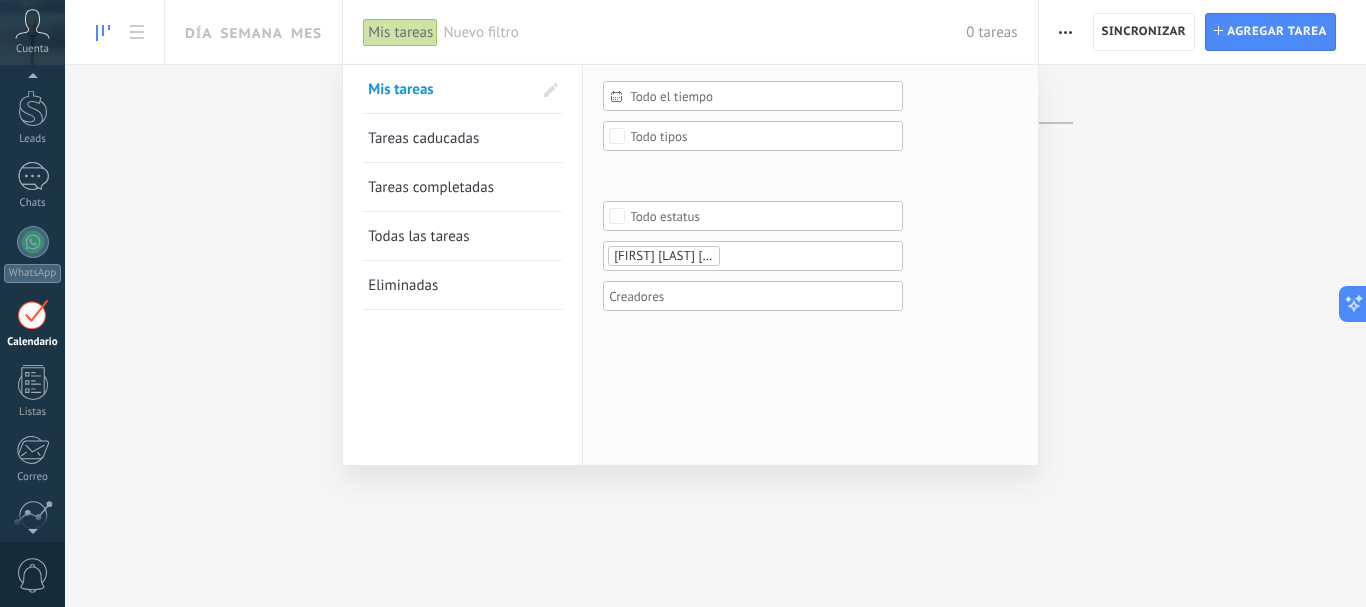 click at bounding box center (683, 303) 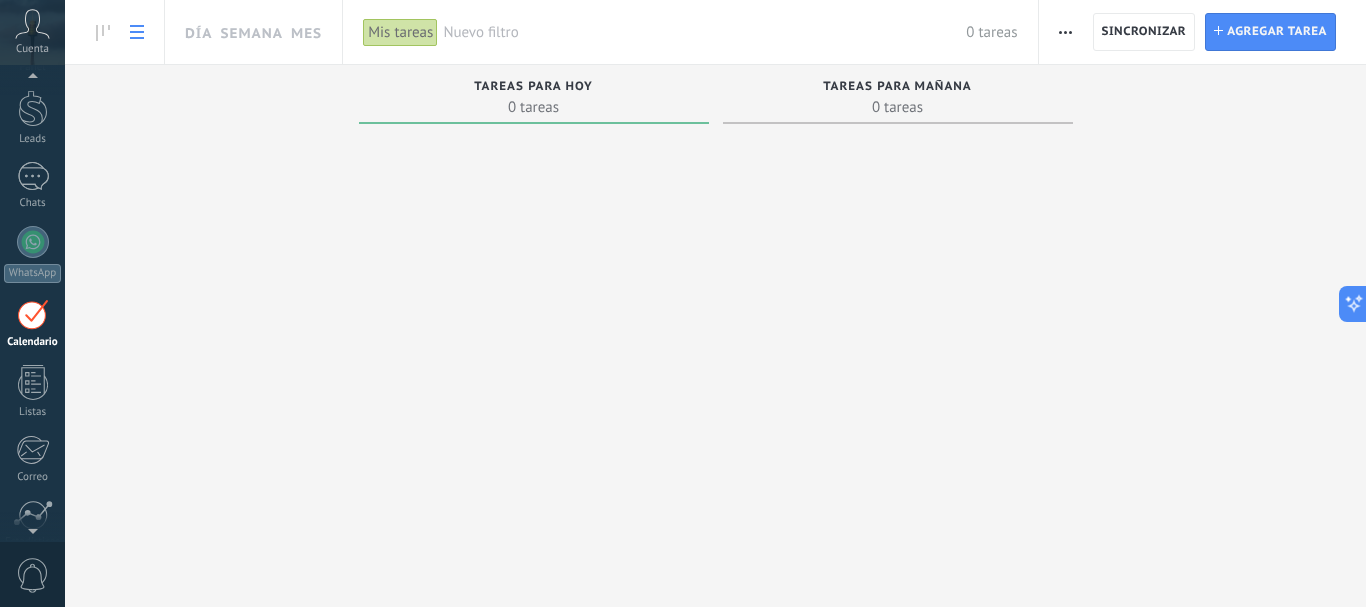 click at bounding box center (137, 32) 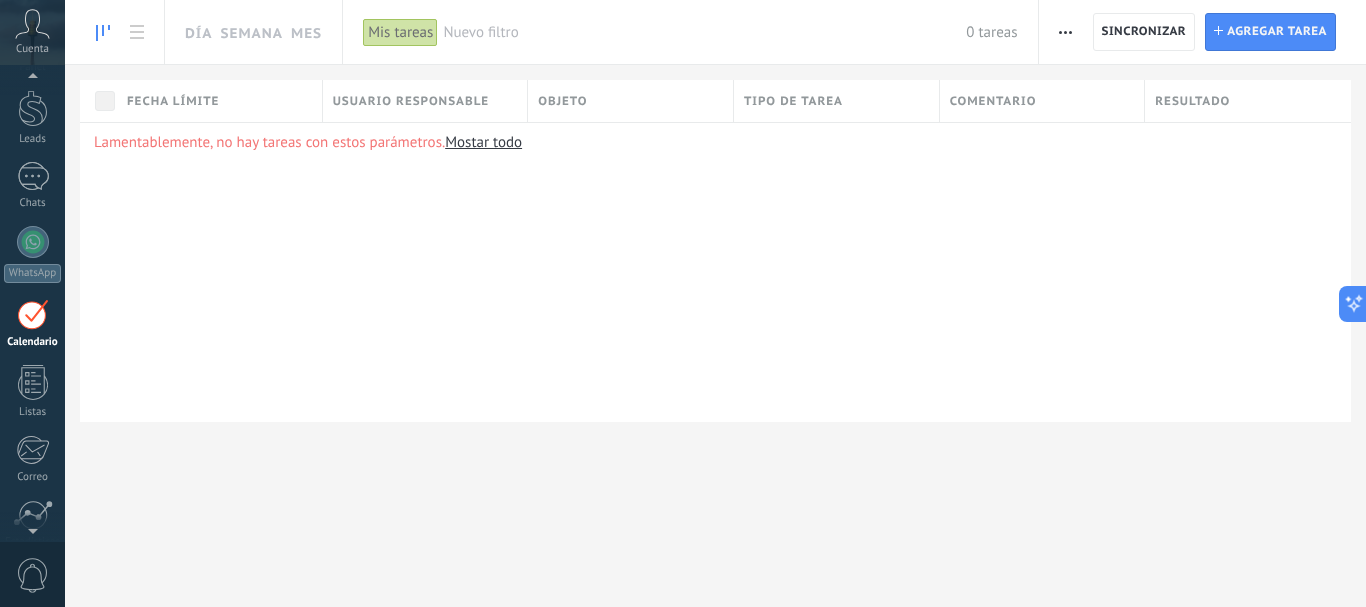 click at bounding box center (103, 33) 